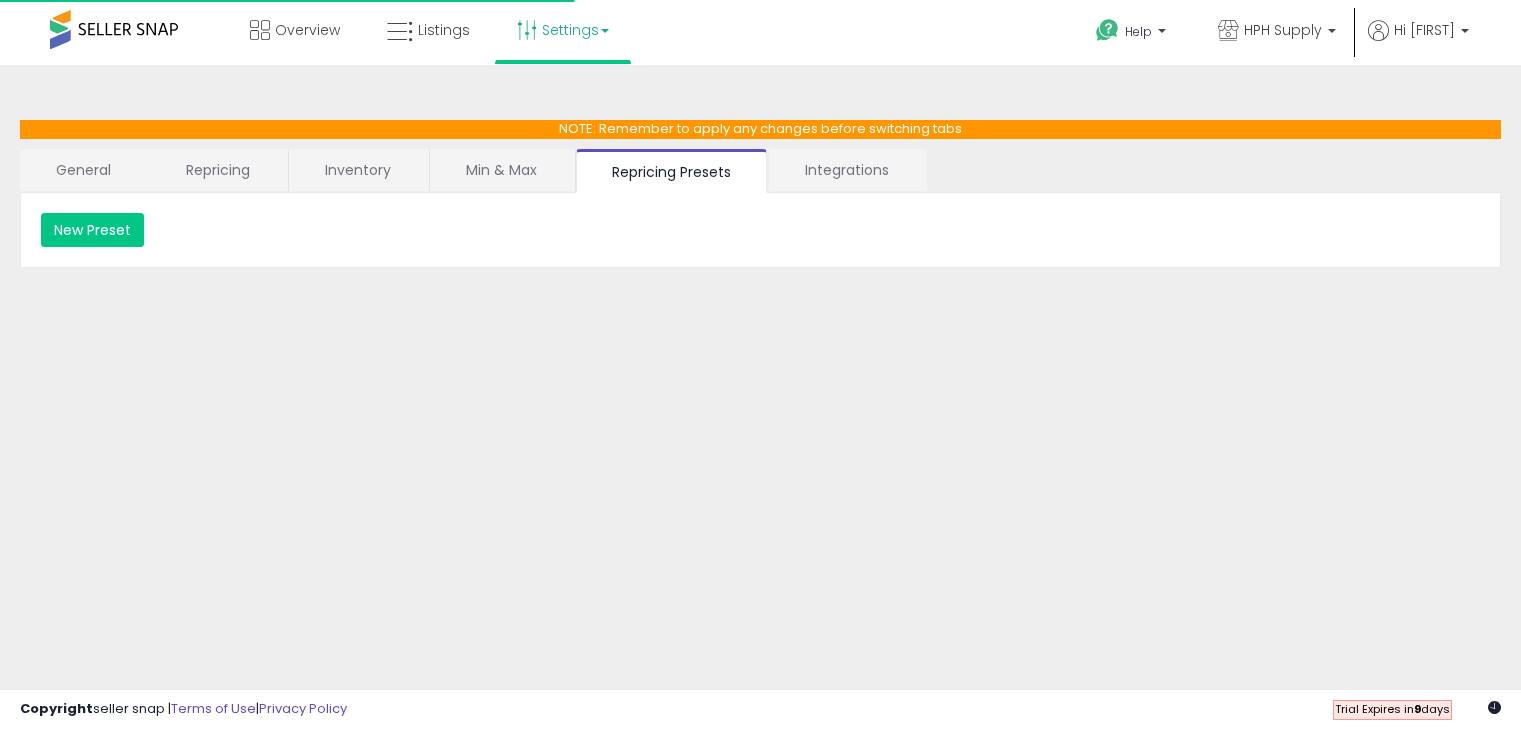 scroll, scrollTop: 0, scrollLeft: 0, axis: both 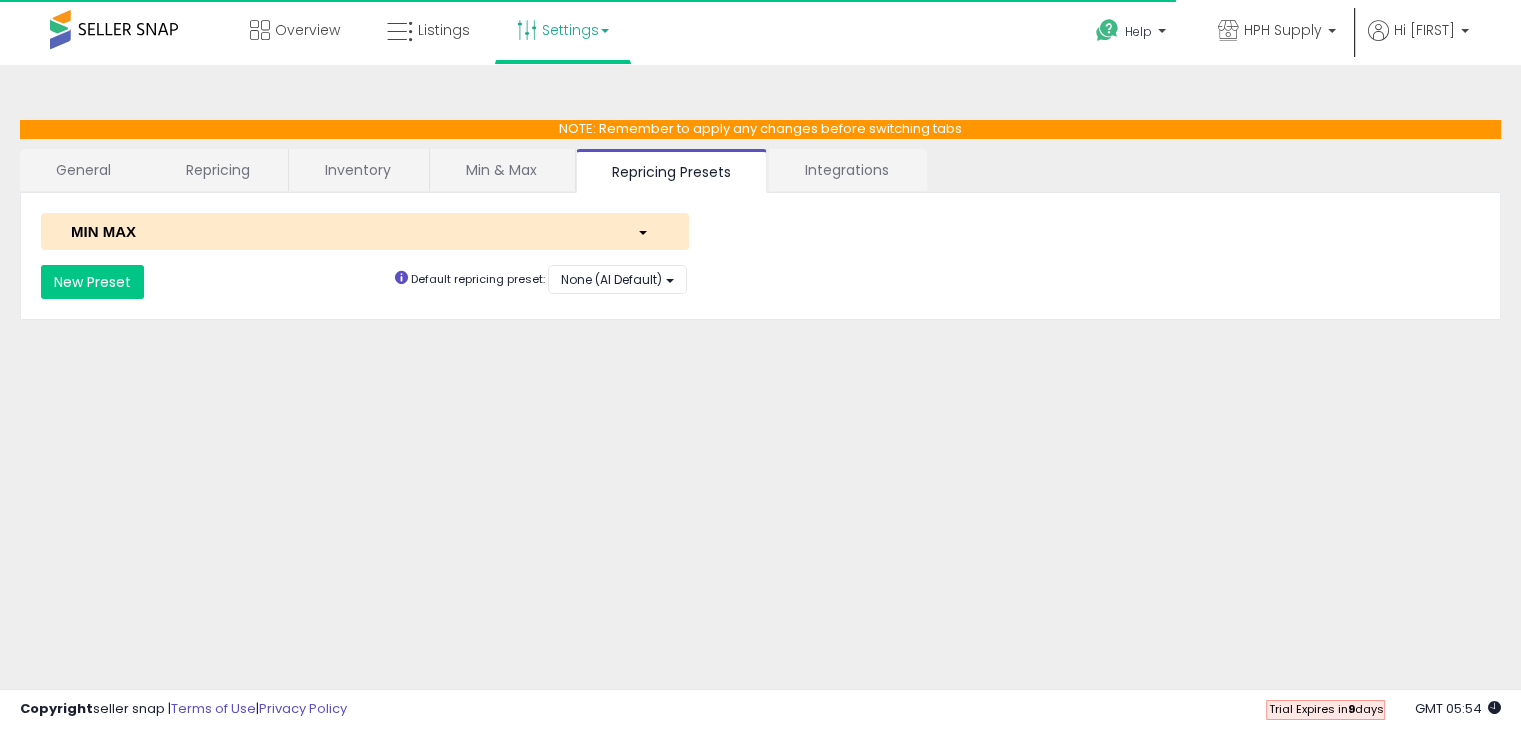select on "**********" 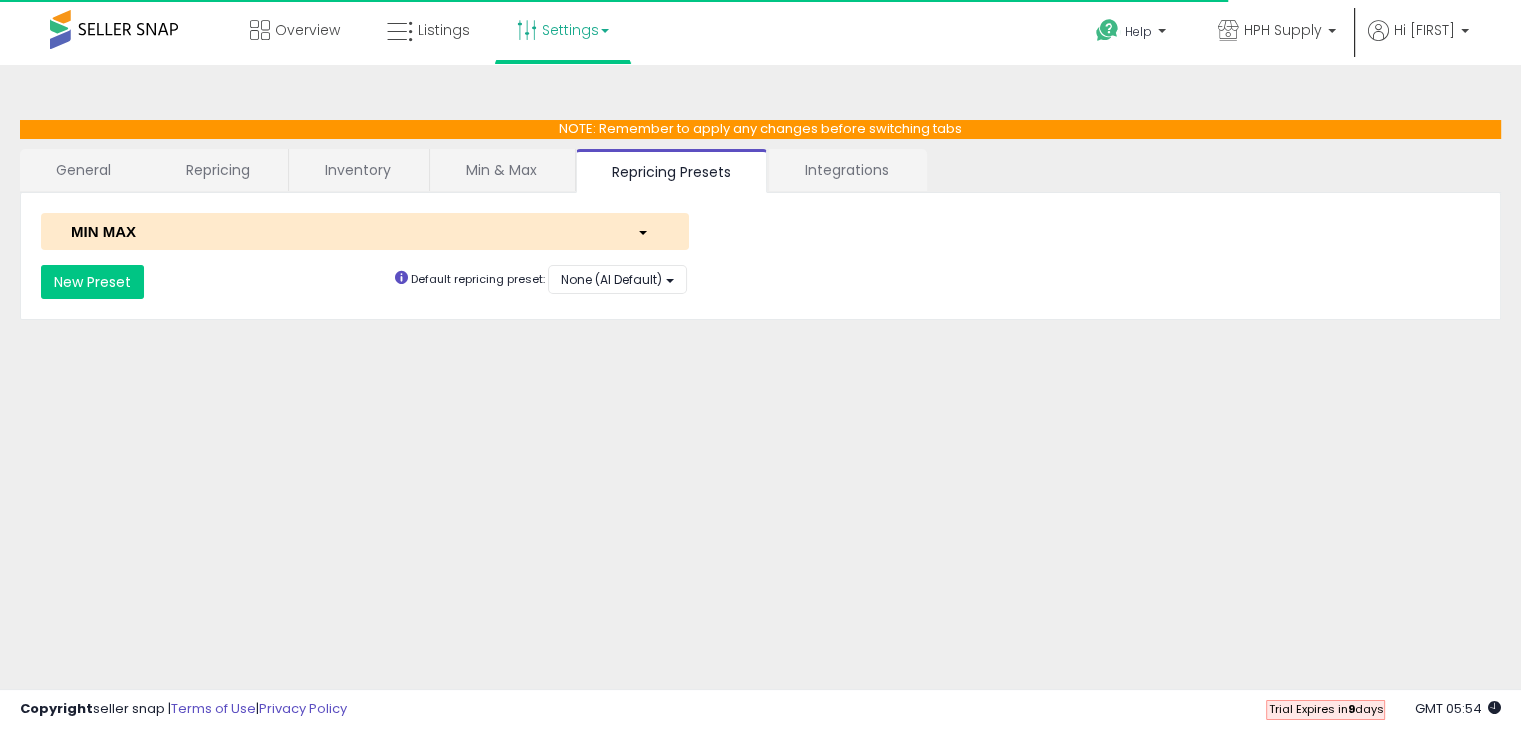select on "**********" 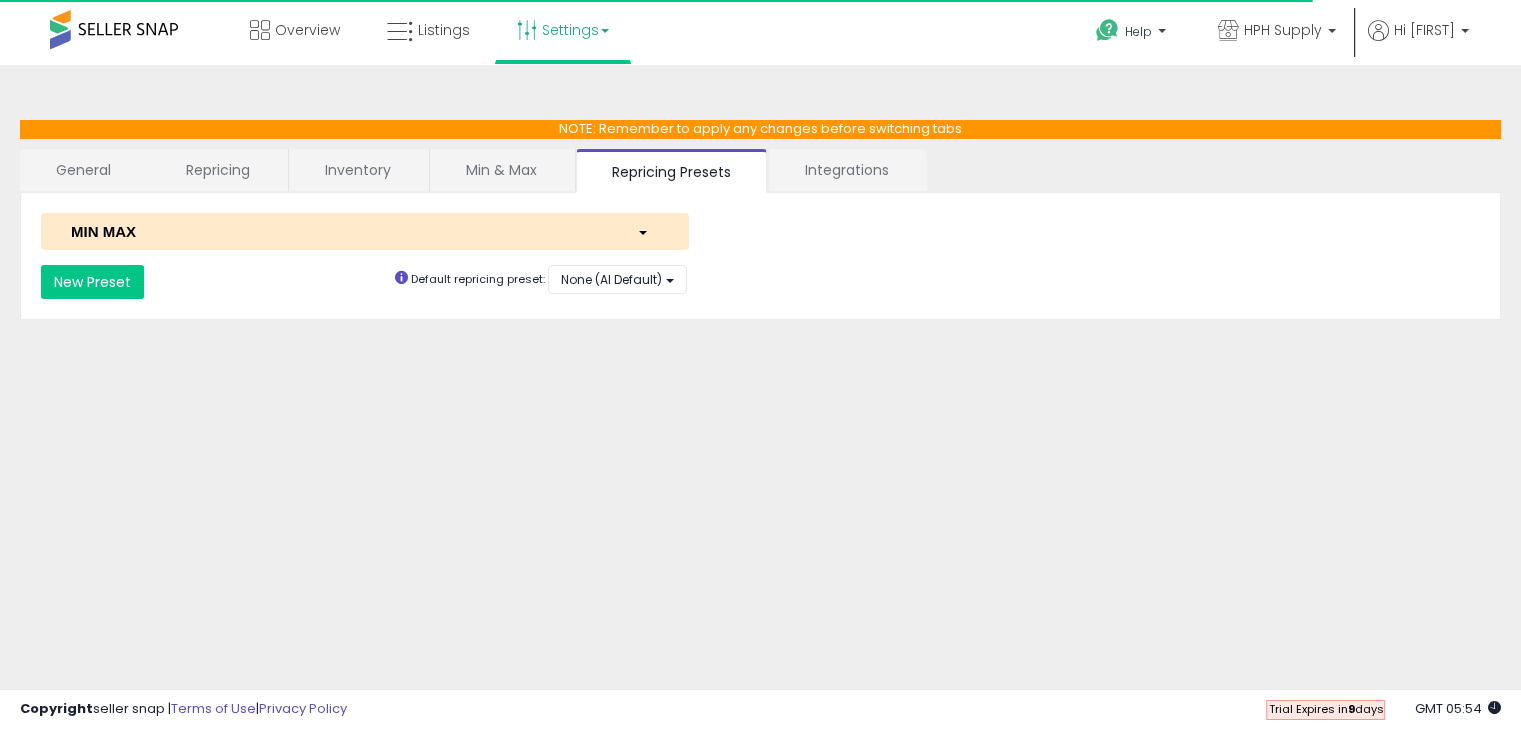 select on "**********" 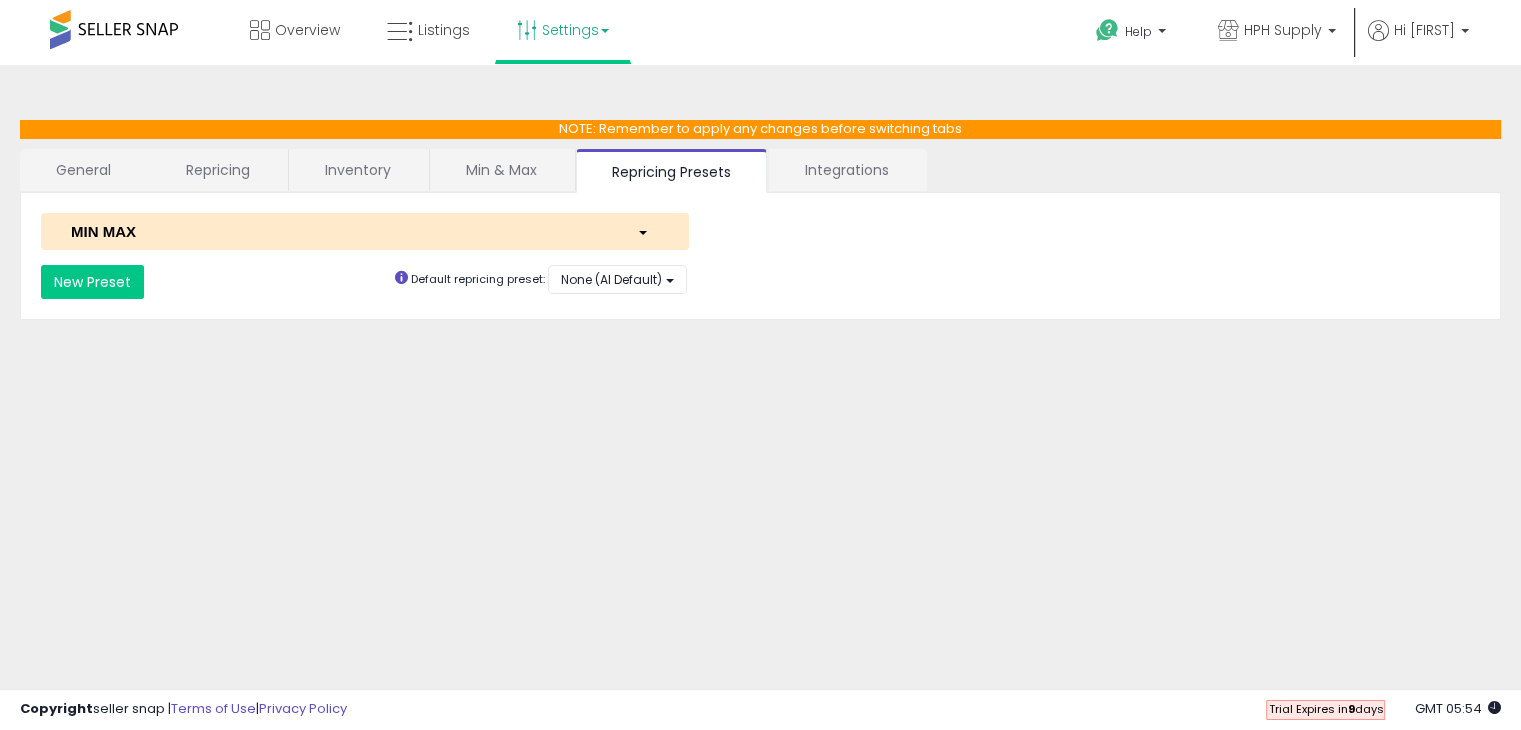click at bounding box center (647, 231) 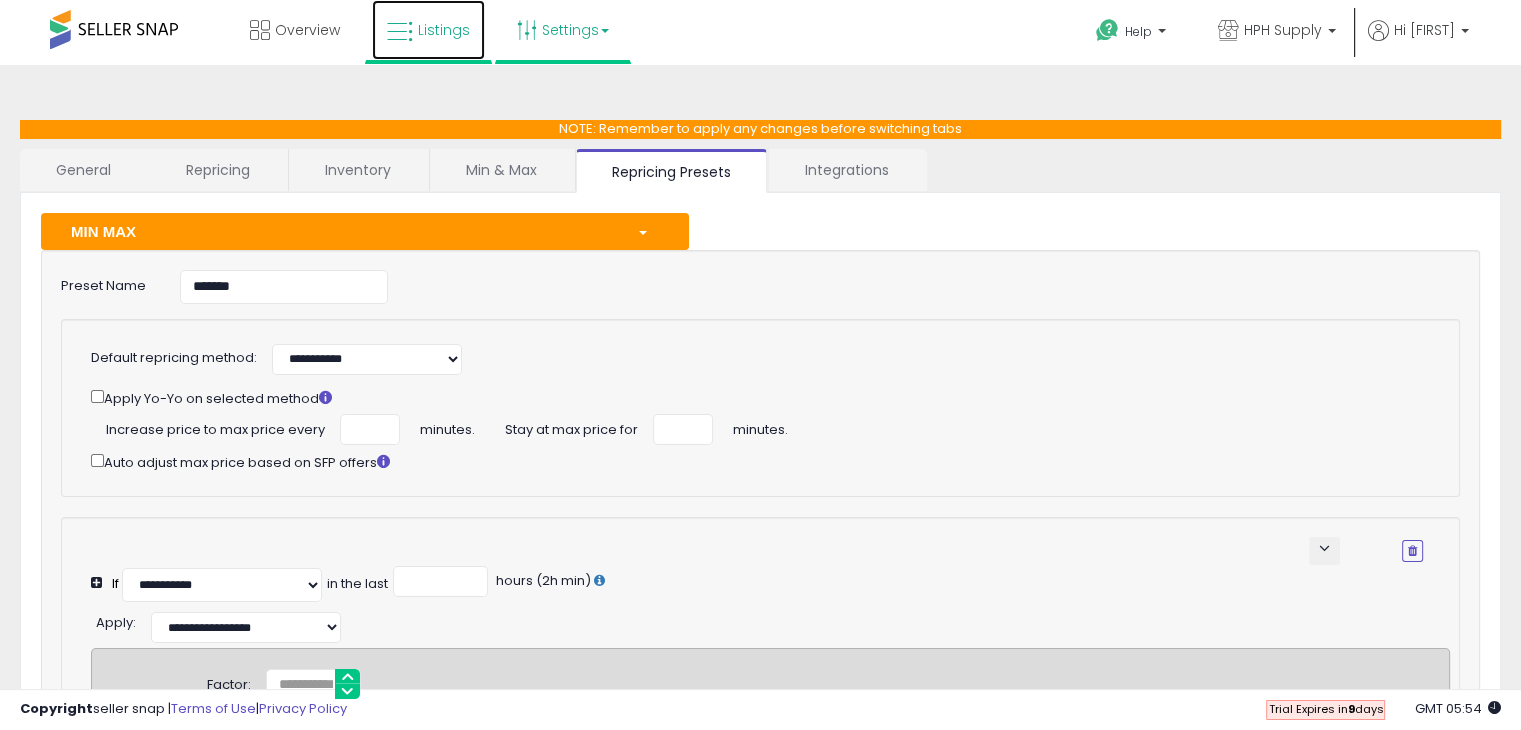 click on "Listings" at bounding box center [444, 30] 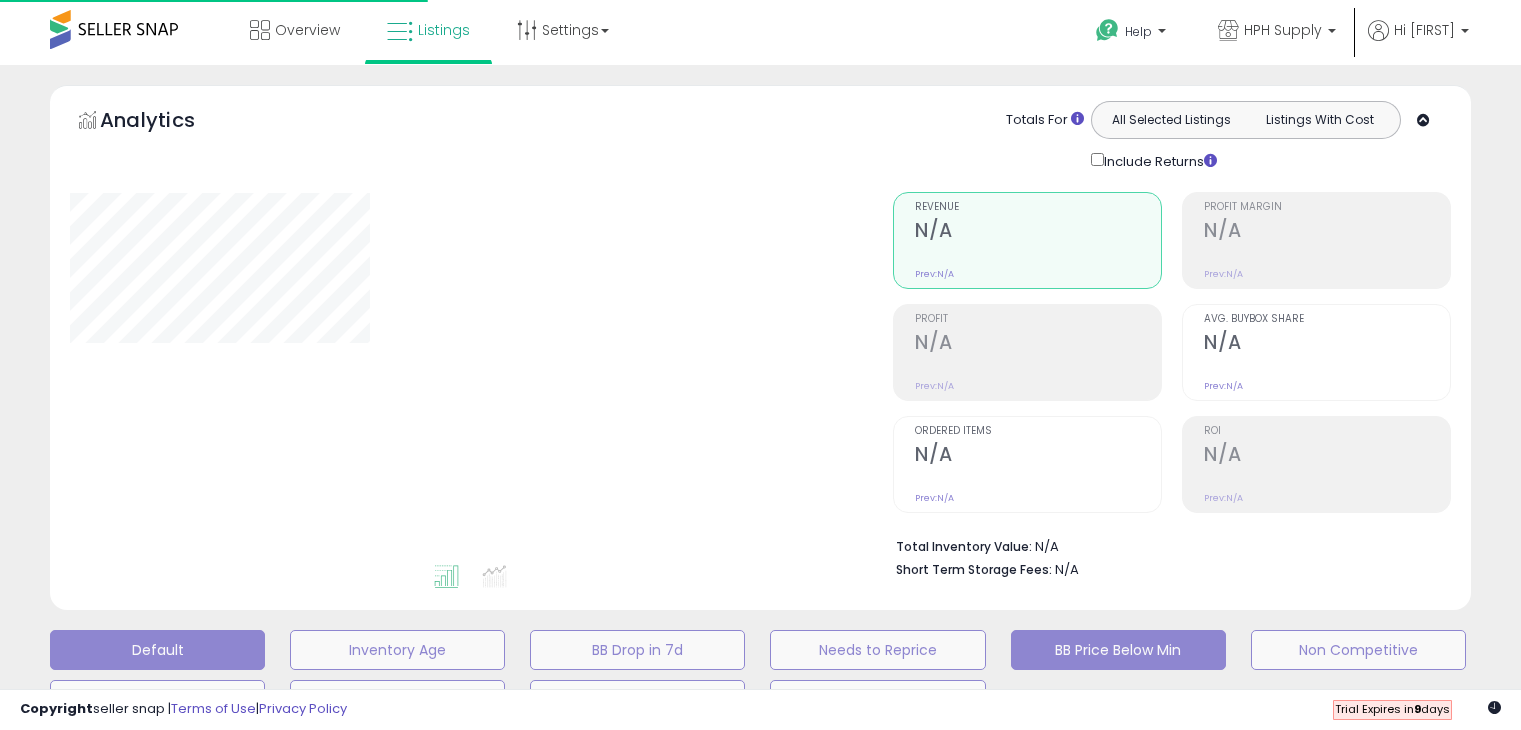 scroll, scrollTop: 0, scrollLeft: 0, axis: both 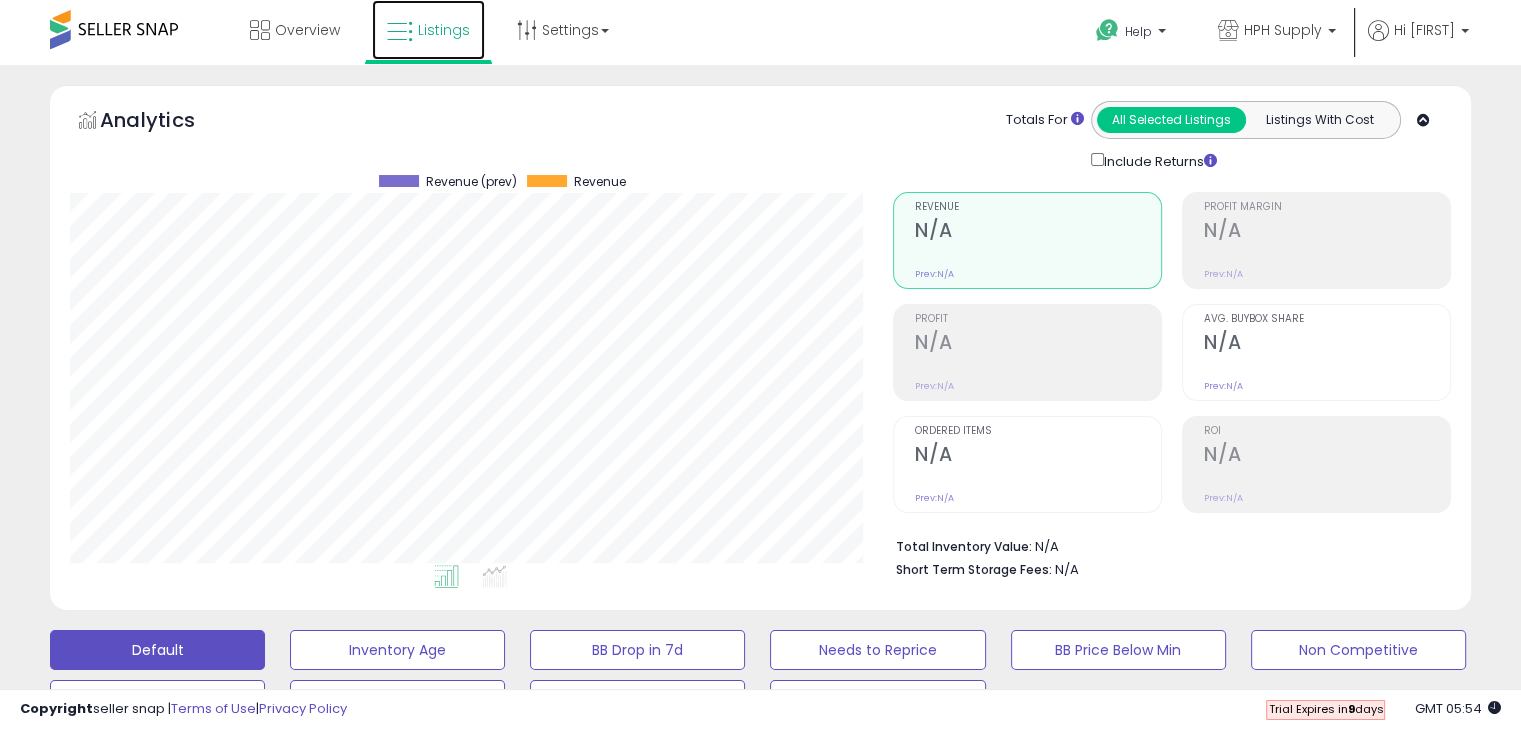 click on "Listings" at bounding box center (444, 30) 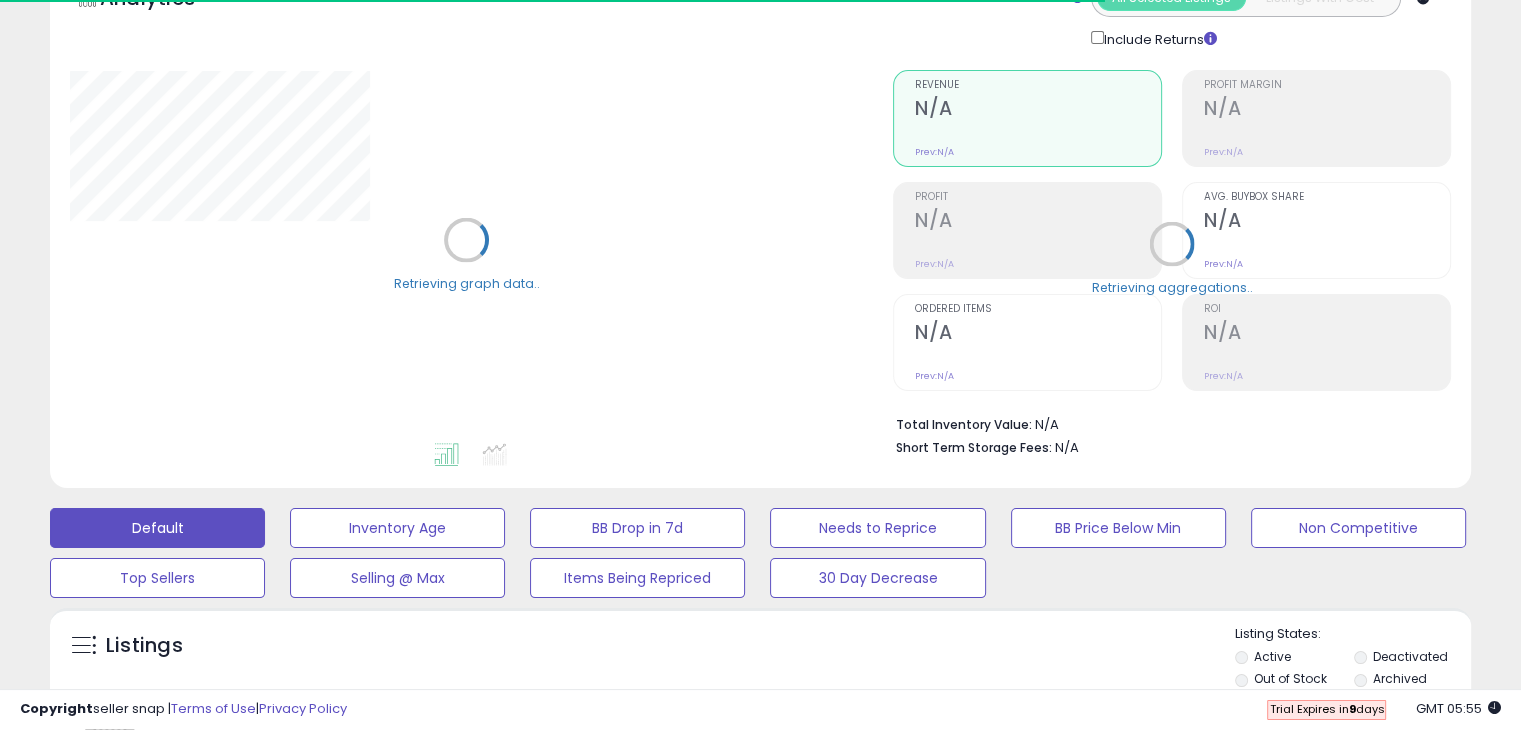 scroll, scrollTop: 200, scrollLeft: 0, axis: vertical 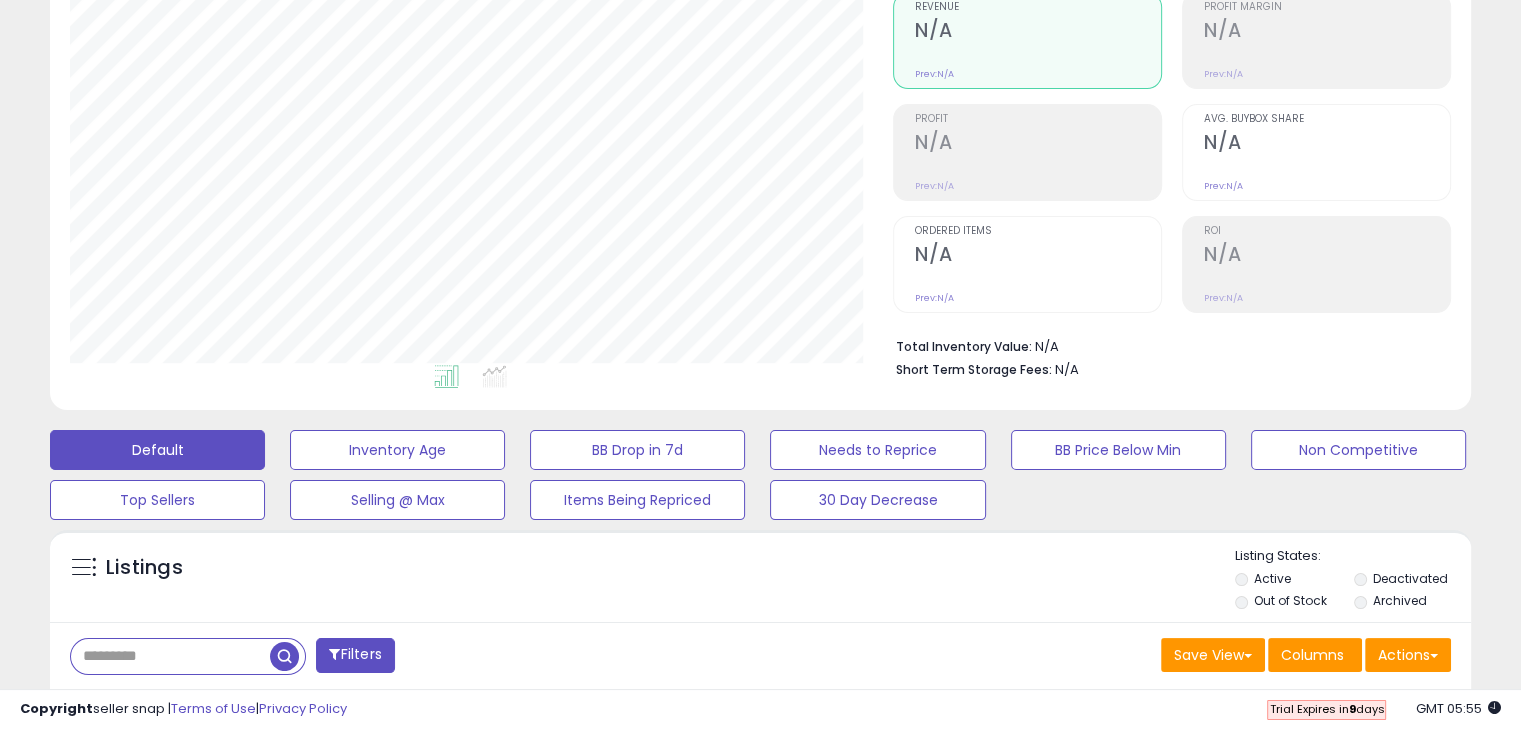 click on "Out of Stock" at bounding box center [1293, 603] 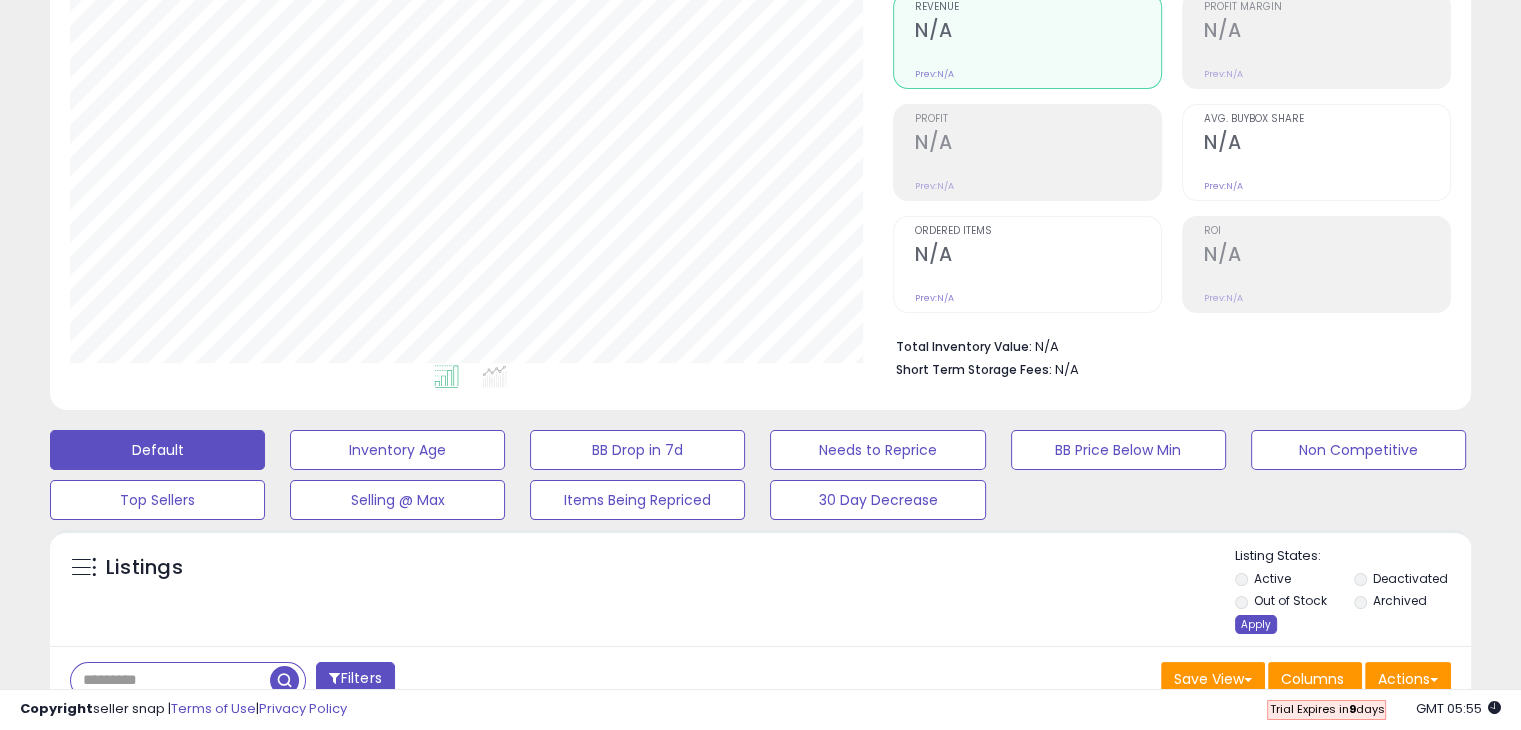 click on "Apply" at bounding box center [1256, 624] 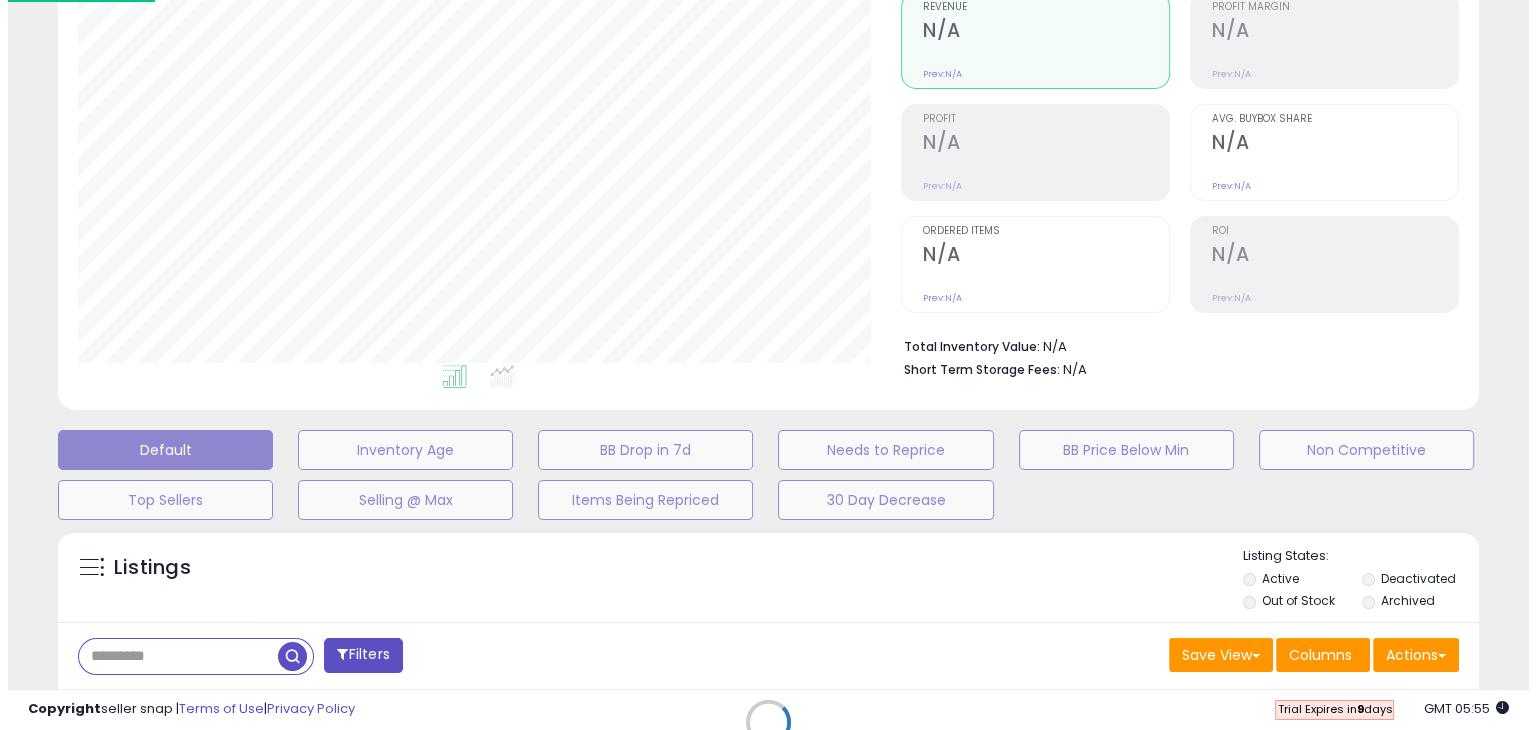 scroll, scrollTop: 999589, scrollLeft: 999168, axis: both 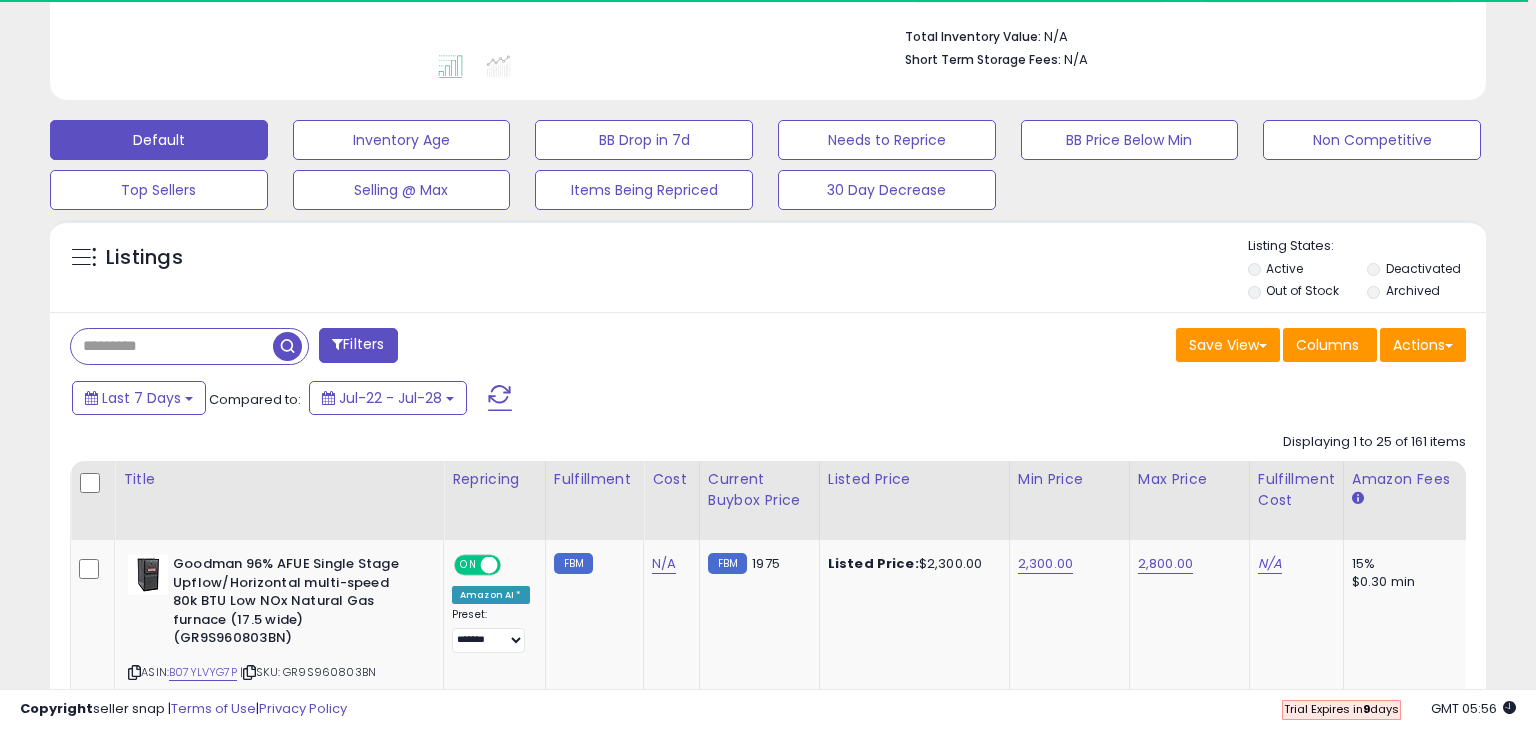 click on "Settings" at bounding box center (563, -480) 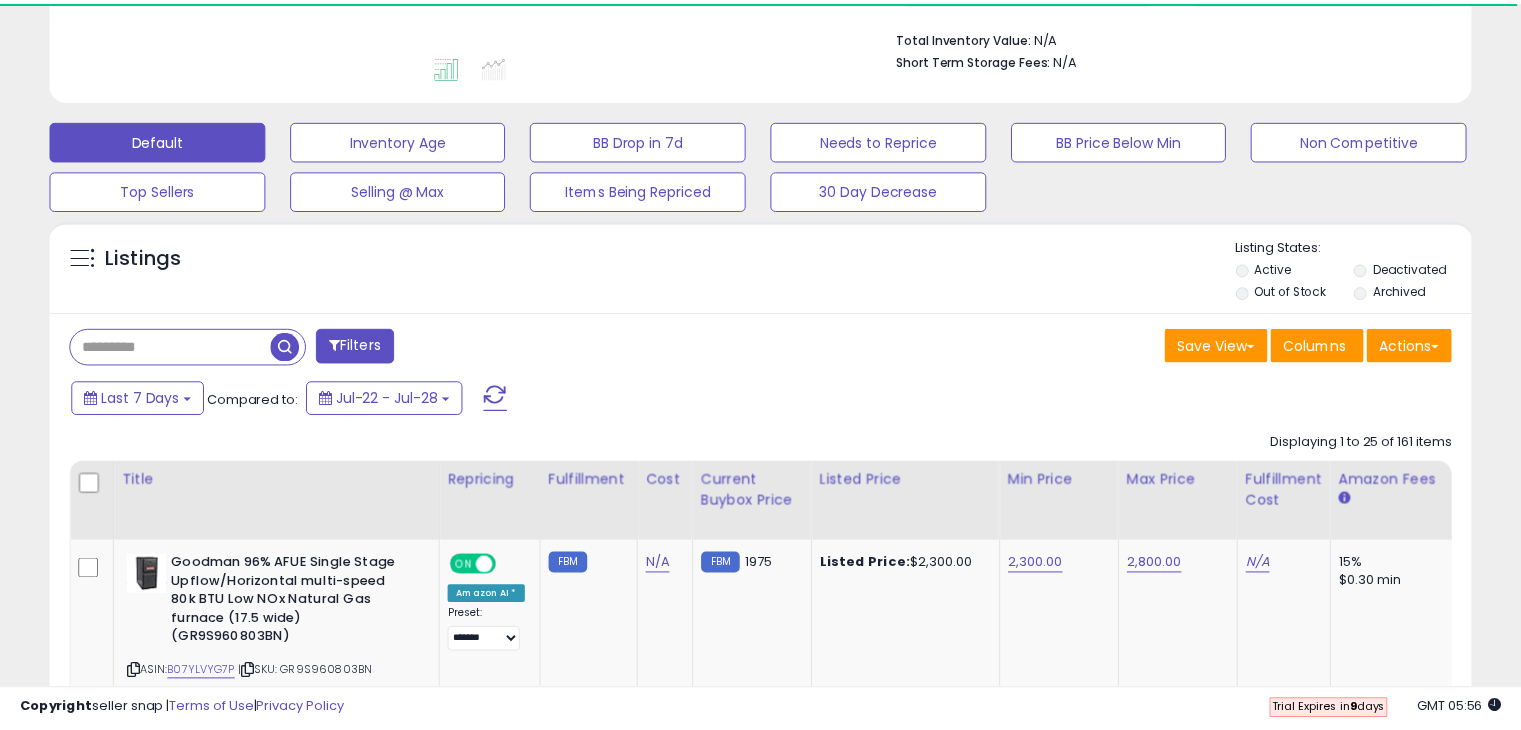 scroll, scrollTop: 0, scrollLeft: 0, axis: both 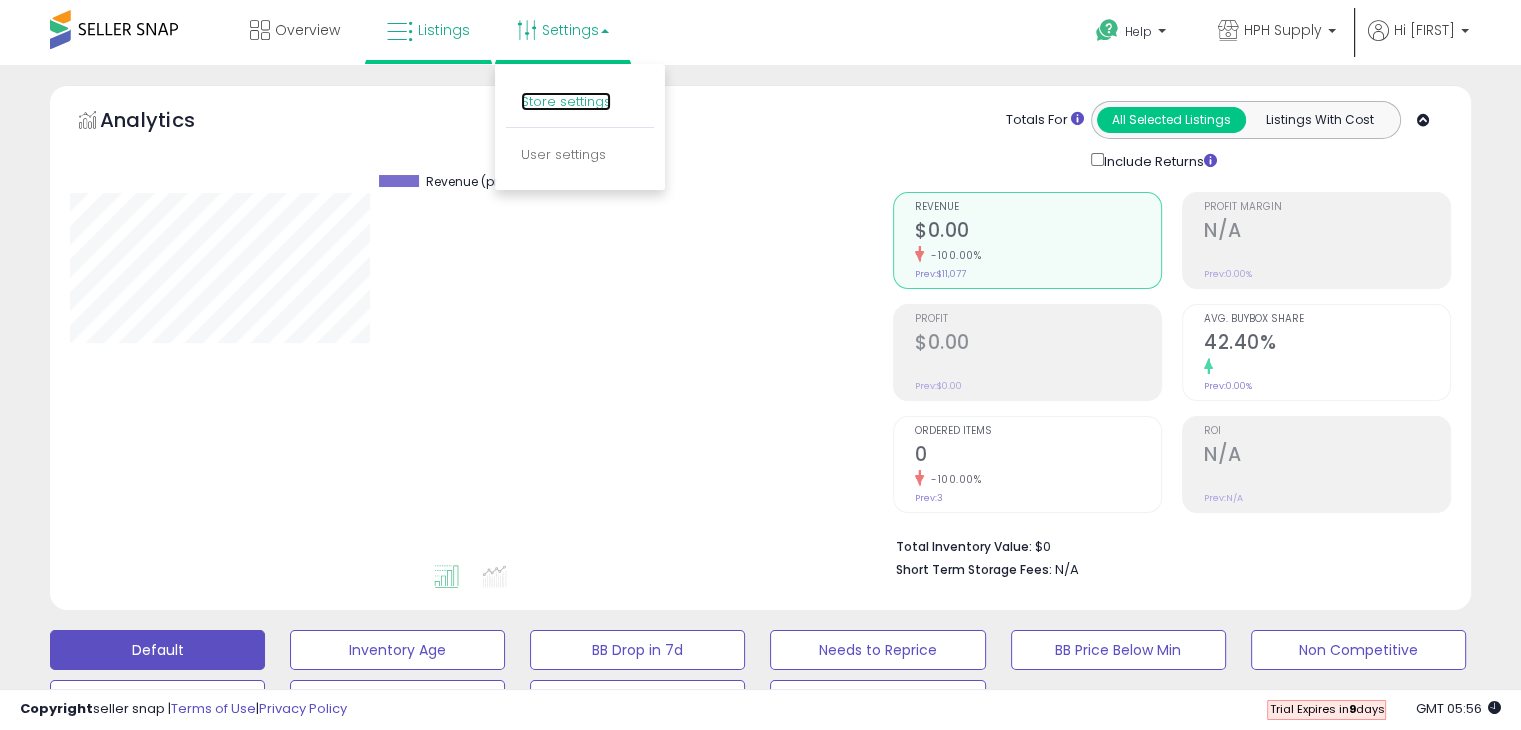 click on "Store
settings" at bounding box center [566, 101] 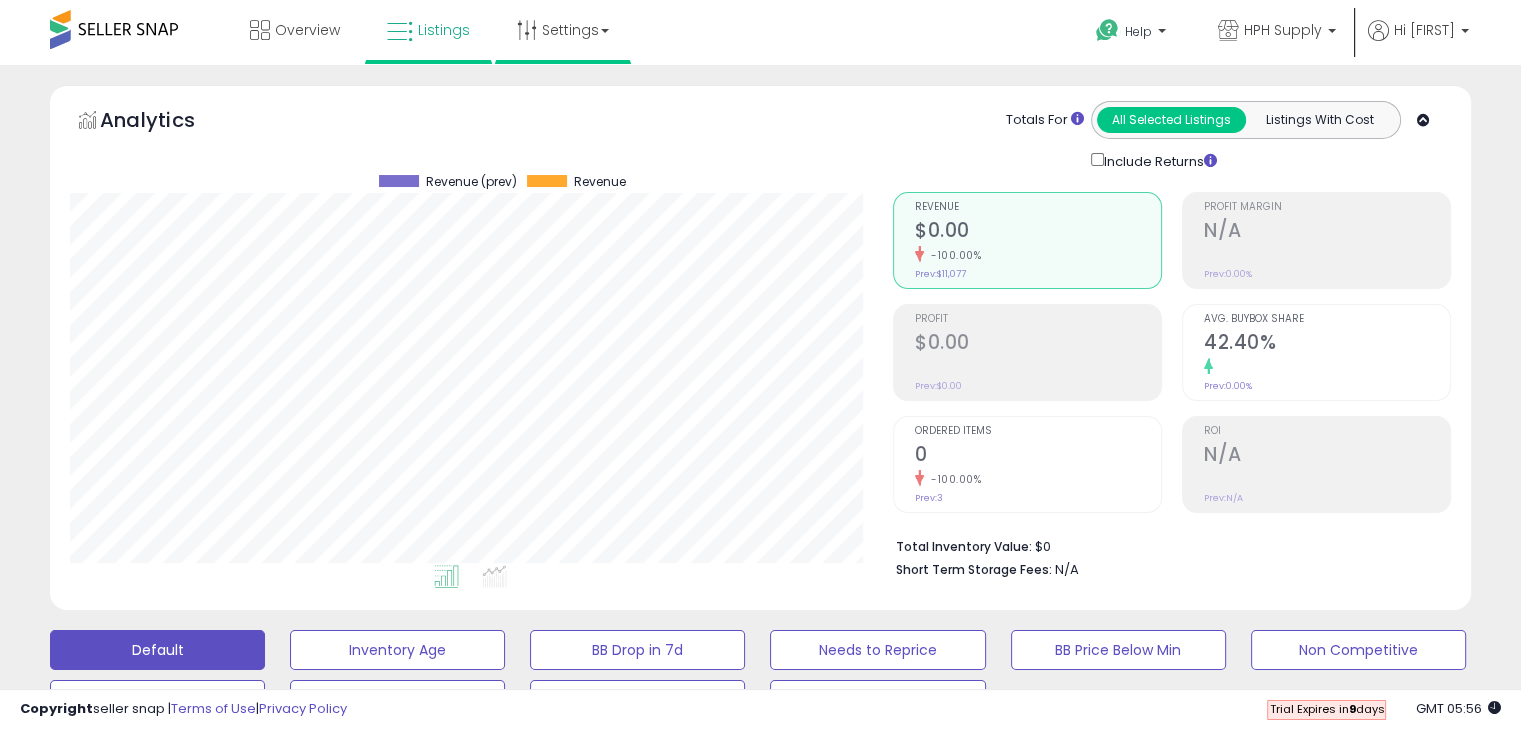 scroll, scrollTop: 999589, scrollLeft: 999176, axis: both 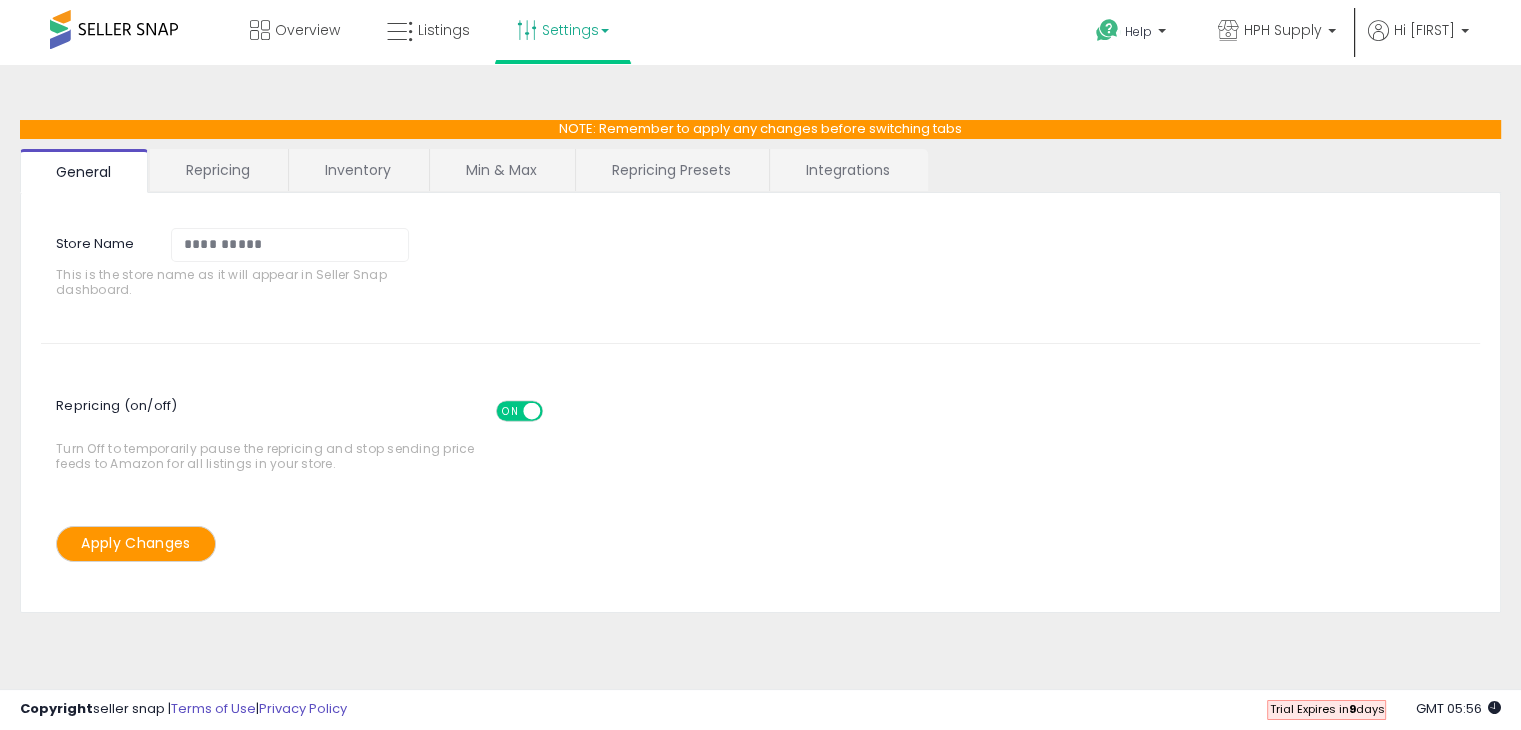 click on "Integrations" at bounding box center [848, 170] 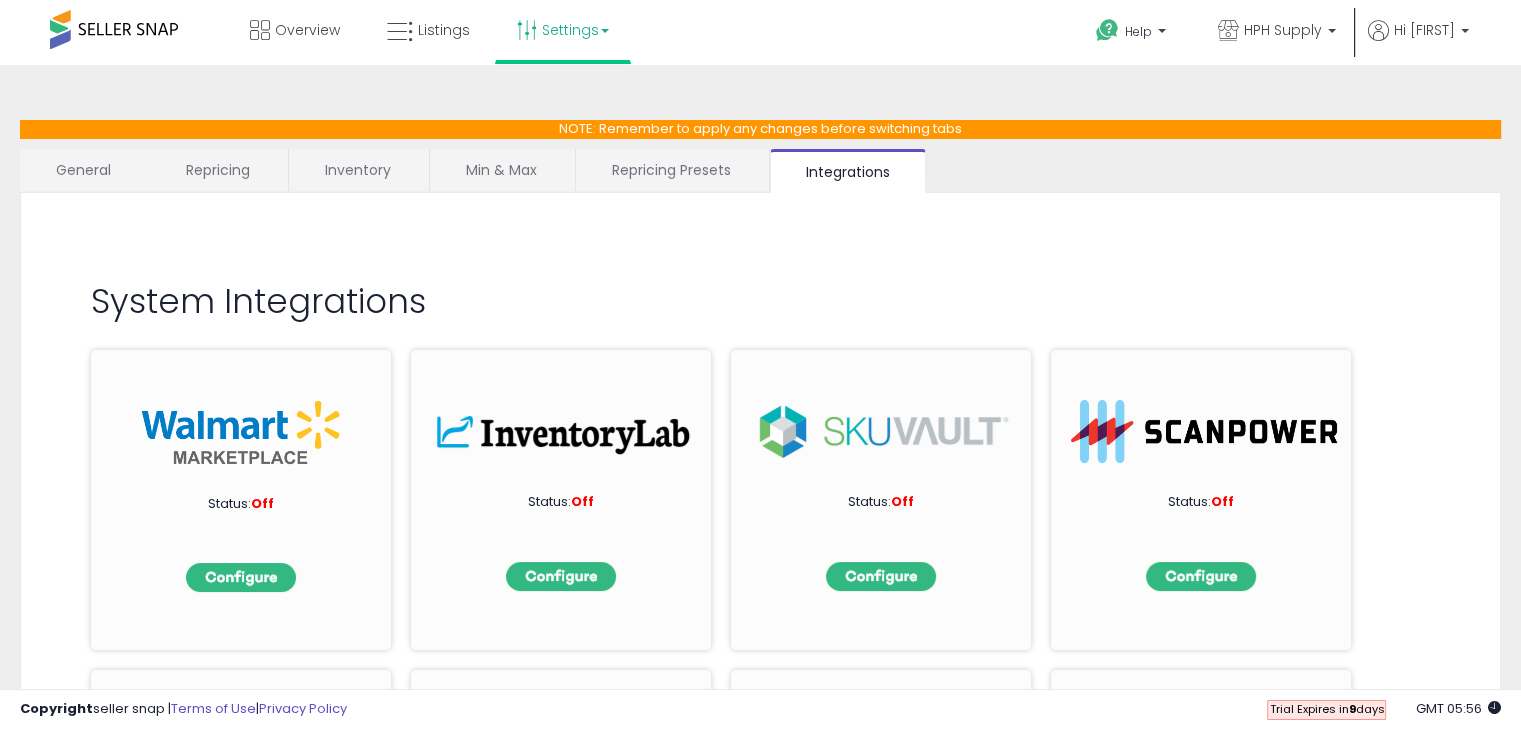 click on "Repricing Presets" at bounding box center (671, 170) 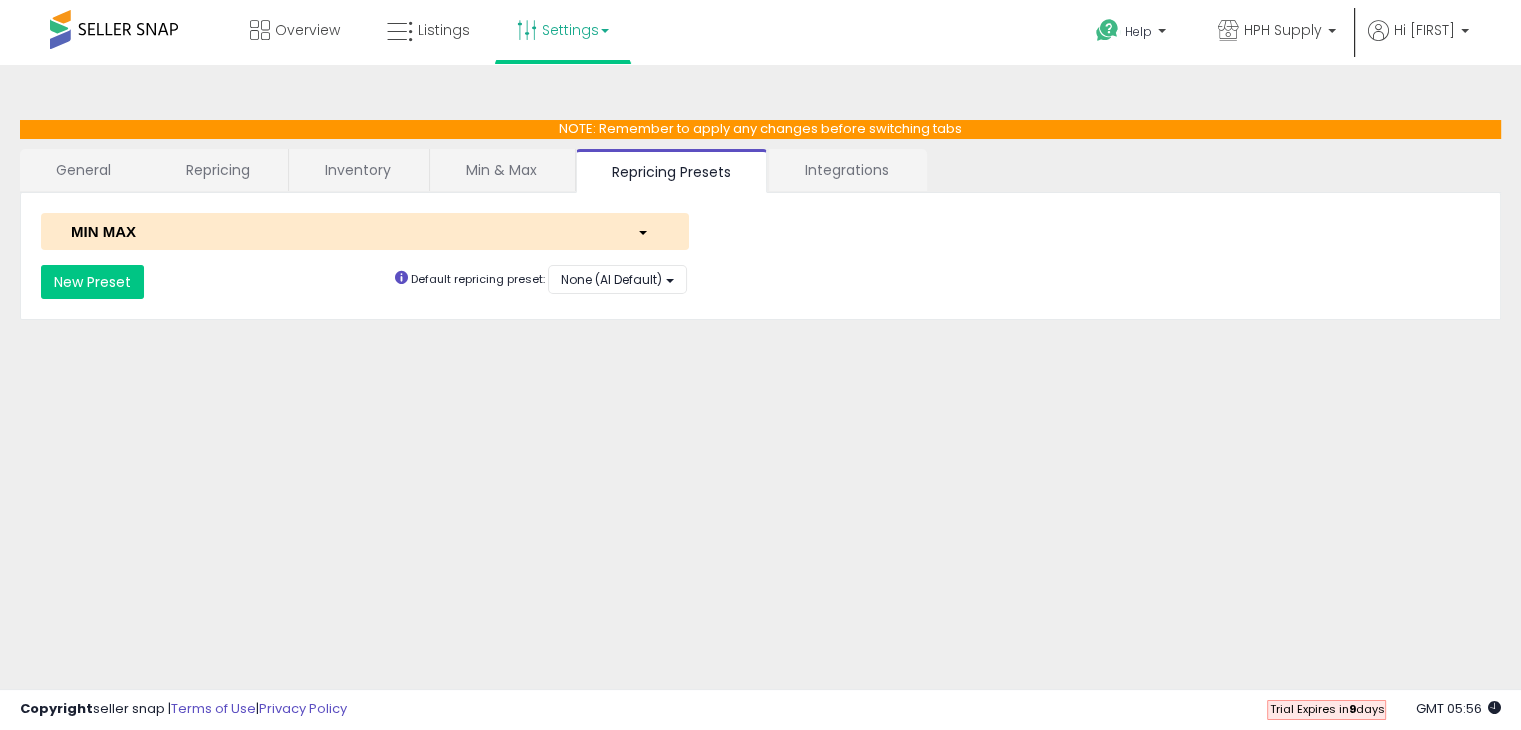 drag, startPoint x: 497, startPoint y: 160, endPoint x: 435, endPoint y: 161, distance: 62.008064 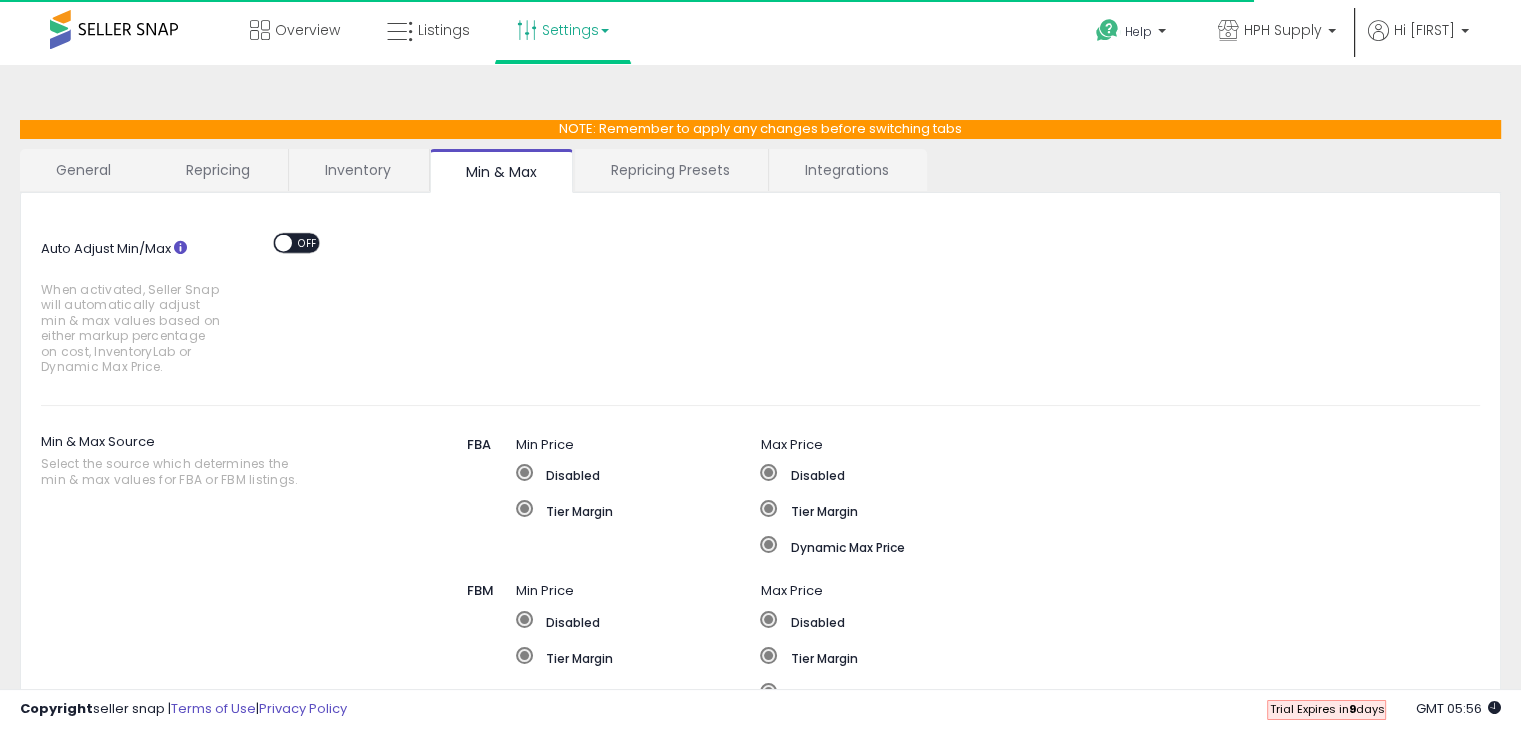 click on "Inventory" at bounding box center (358, 170) 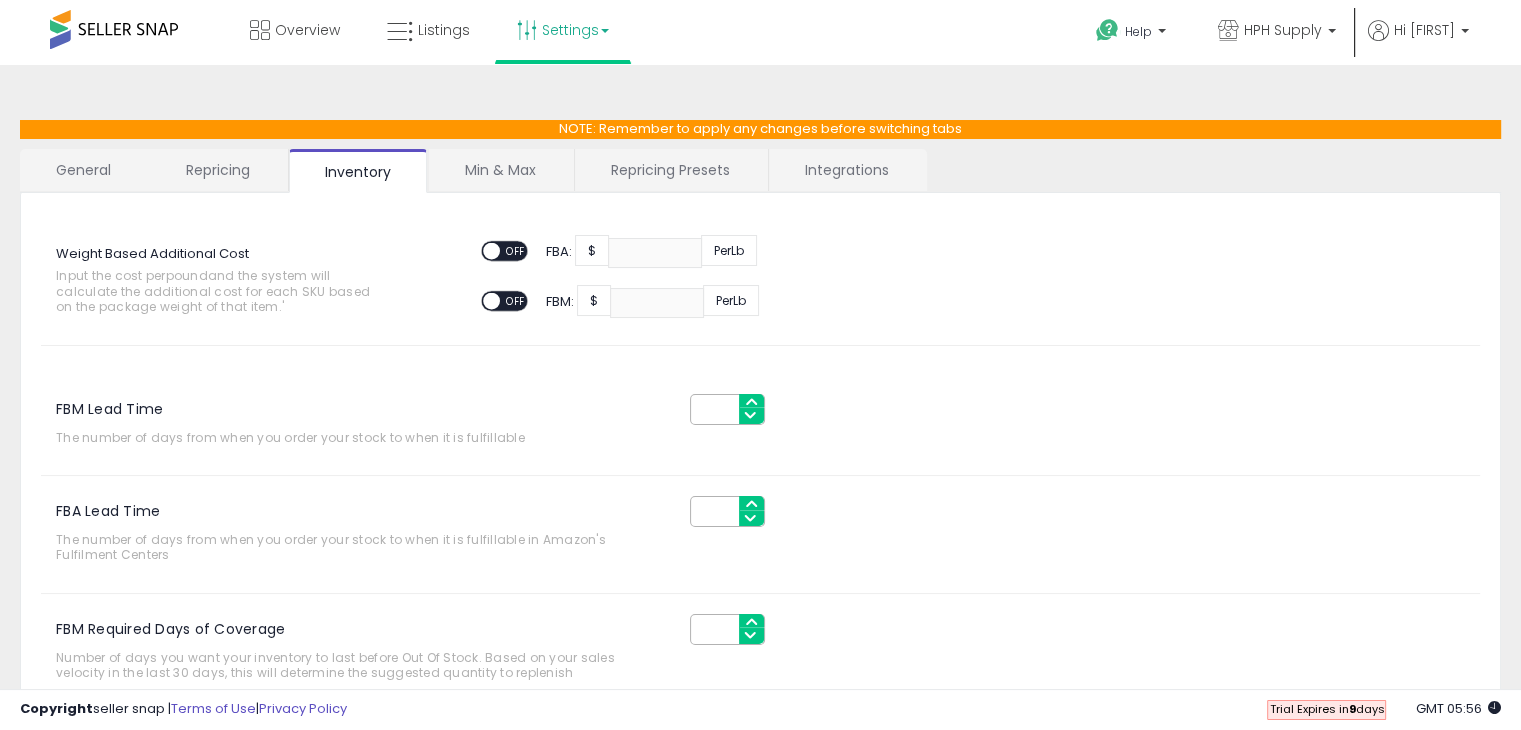 click on "Repricing" at bounding box center (218, 170) 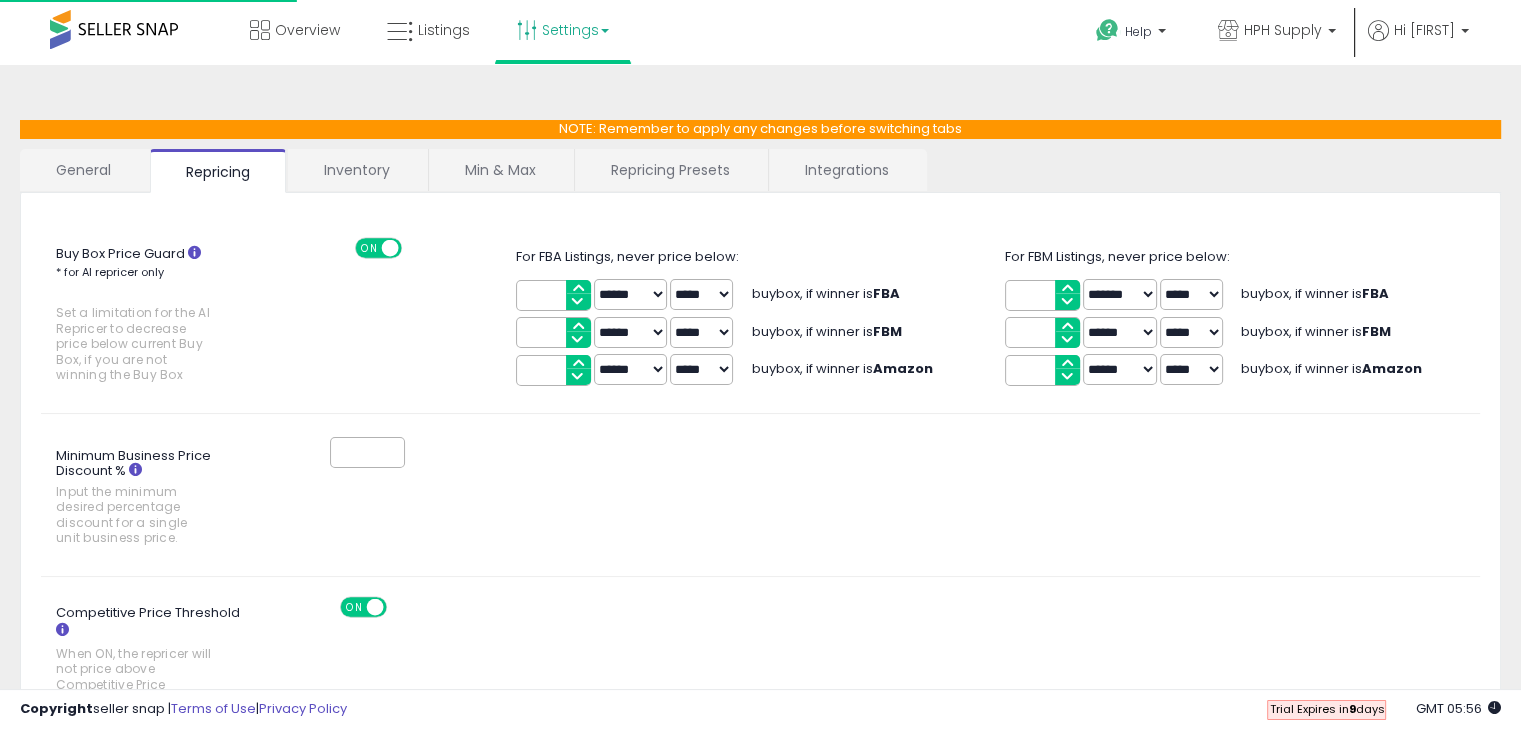 click on "General" at bounding box center [84, 170] 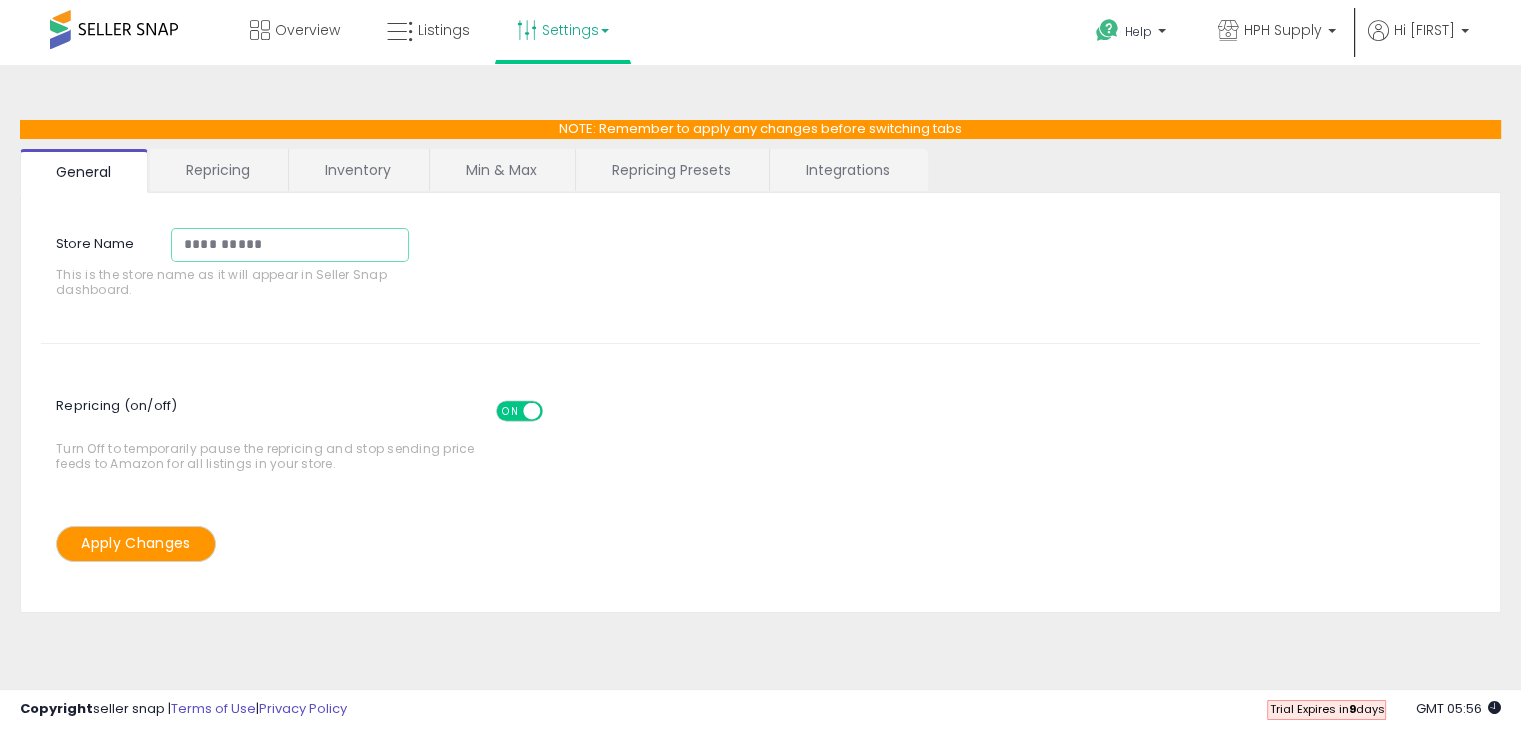 drag, startPoint x: 268, startPoint y: 232, endPoint x: 286, endPoint y: 232, distance: 18 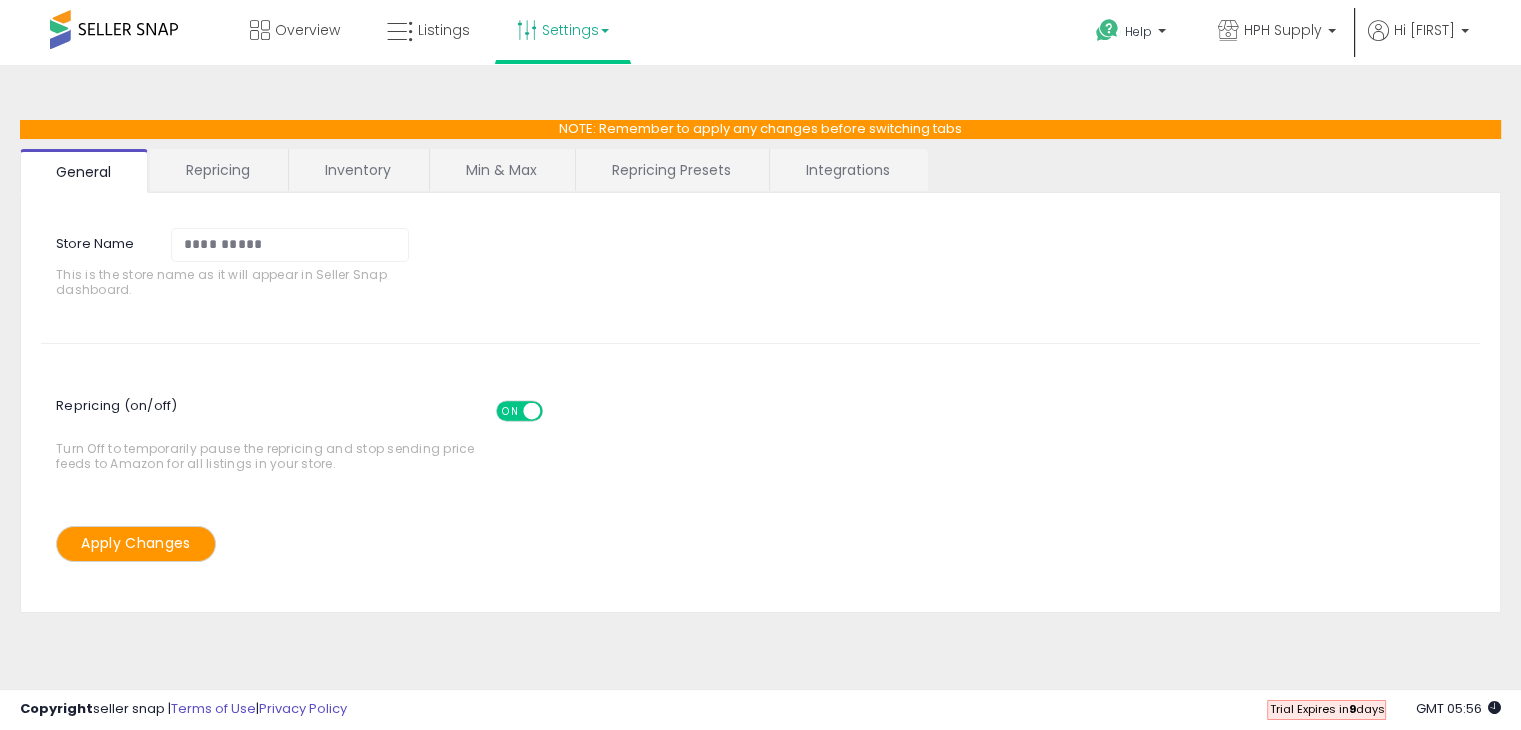click on "**********" 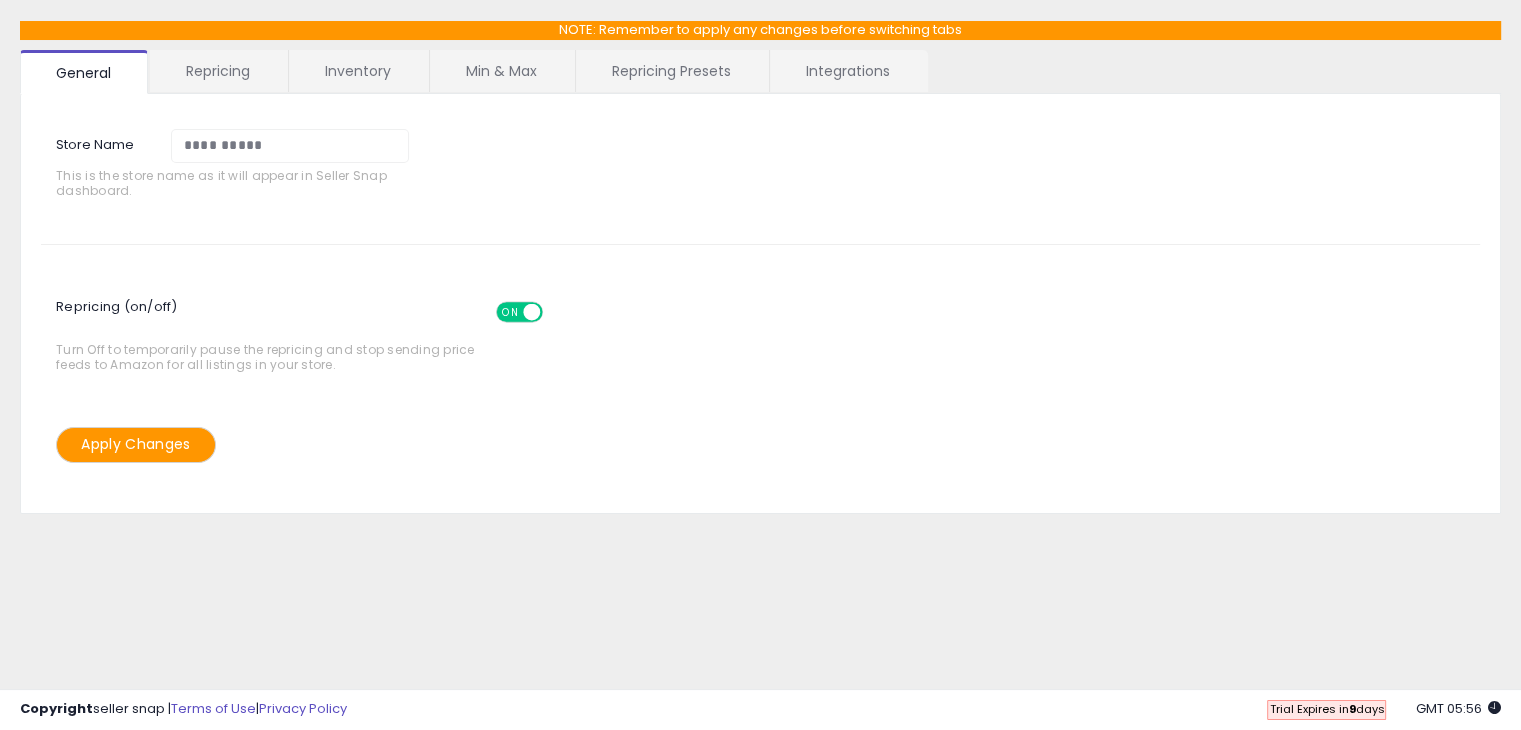 scroll, scrollTop: 0, scrollLeft: 0, axis: both 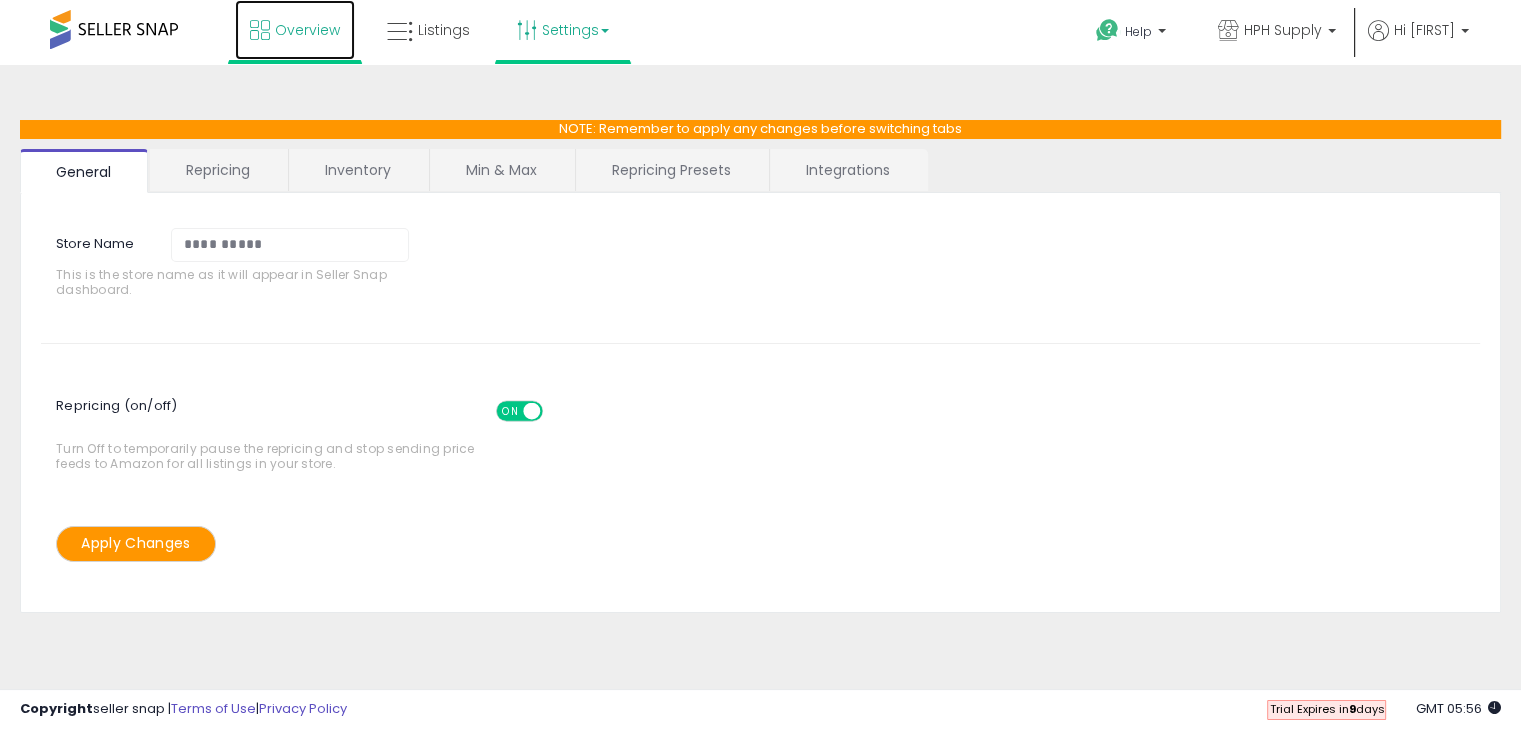 click on "Overview" at bounding box center (307, 30) 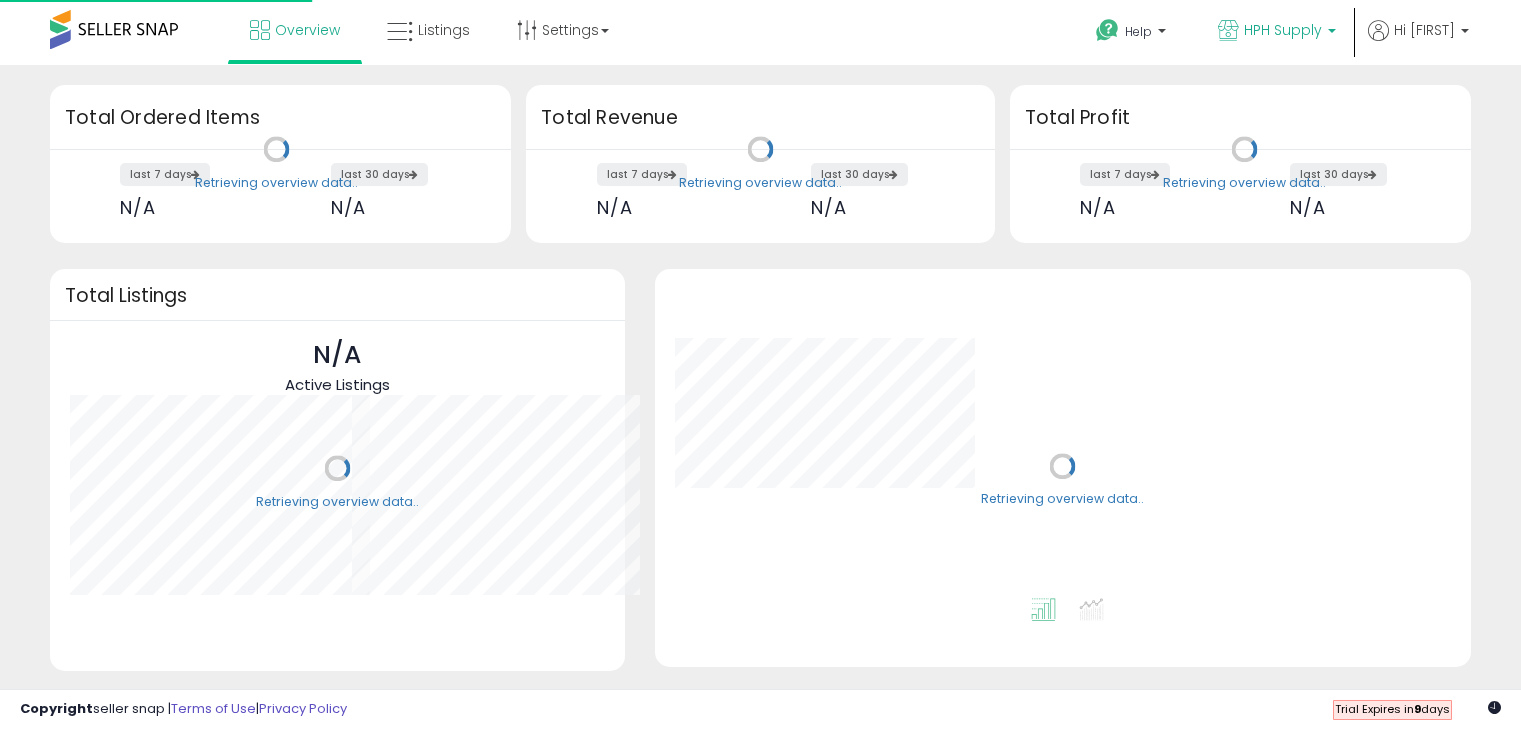scroll, scrollTop: 0, scrollLeft: 0, axis: both 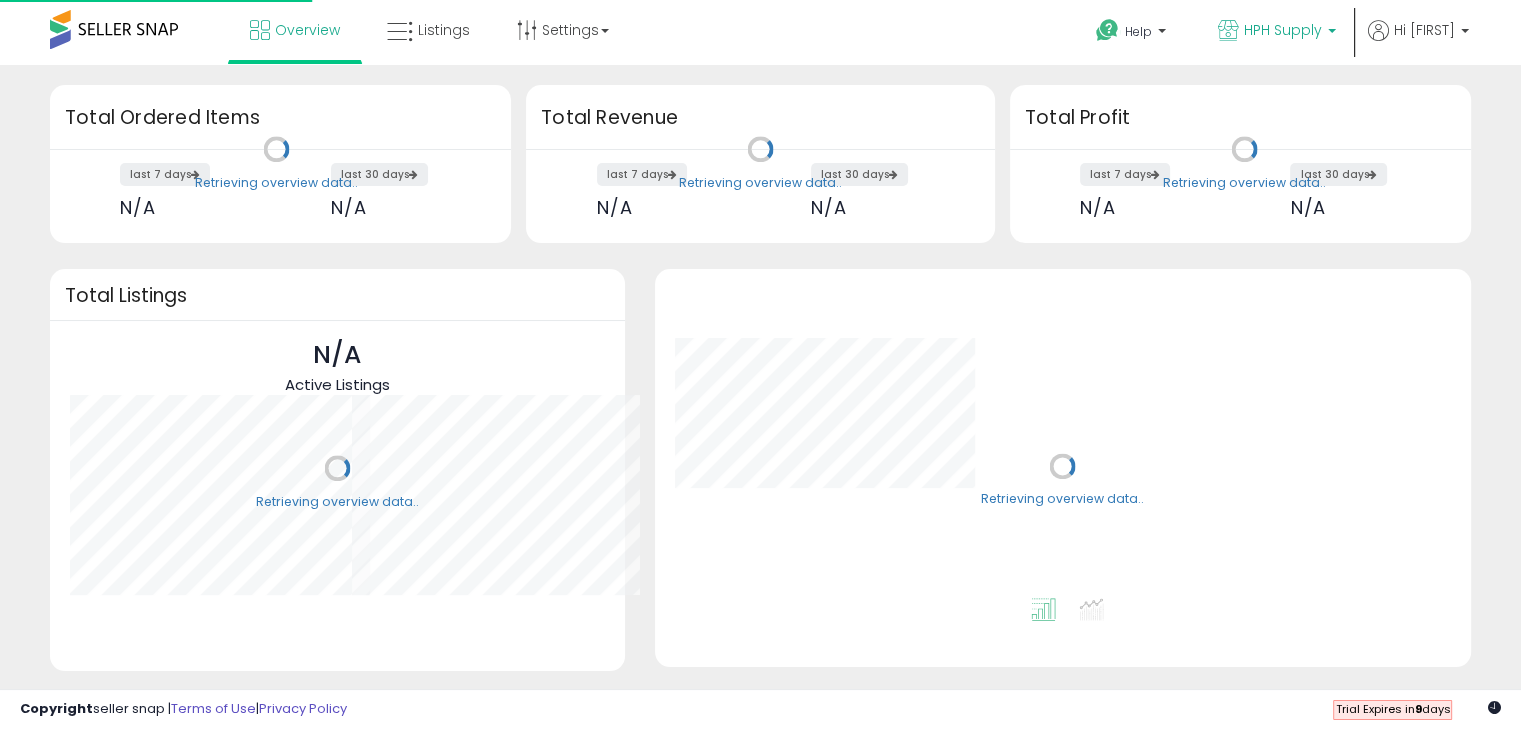 click on "HPH Supply" at bounding box center [1277, 32] 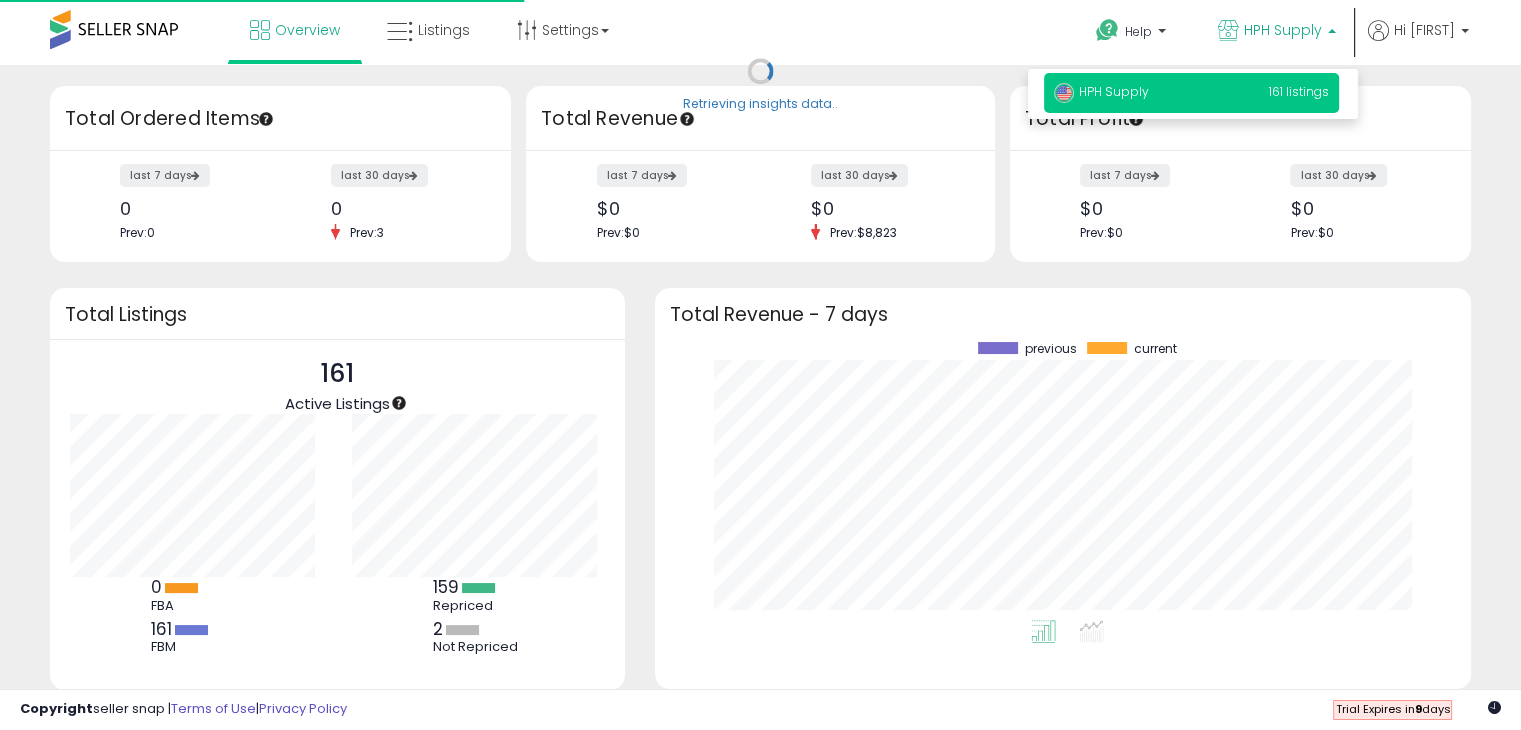 scroll, scrollTop: 999800, scrollLeft: 999725, axis: both 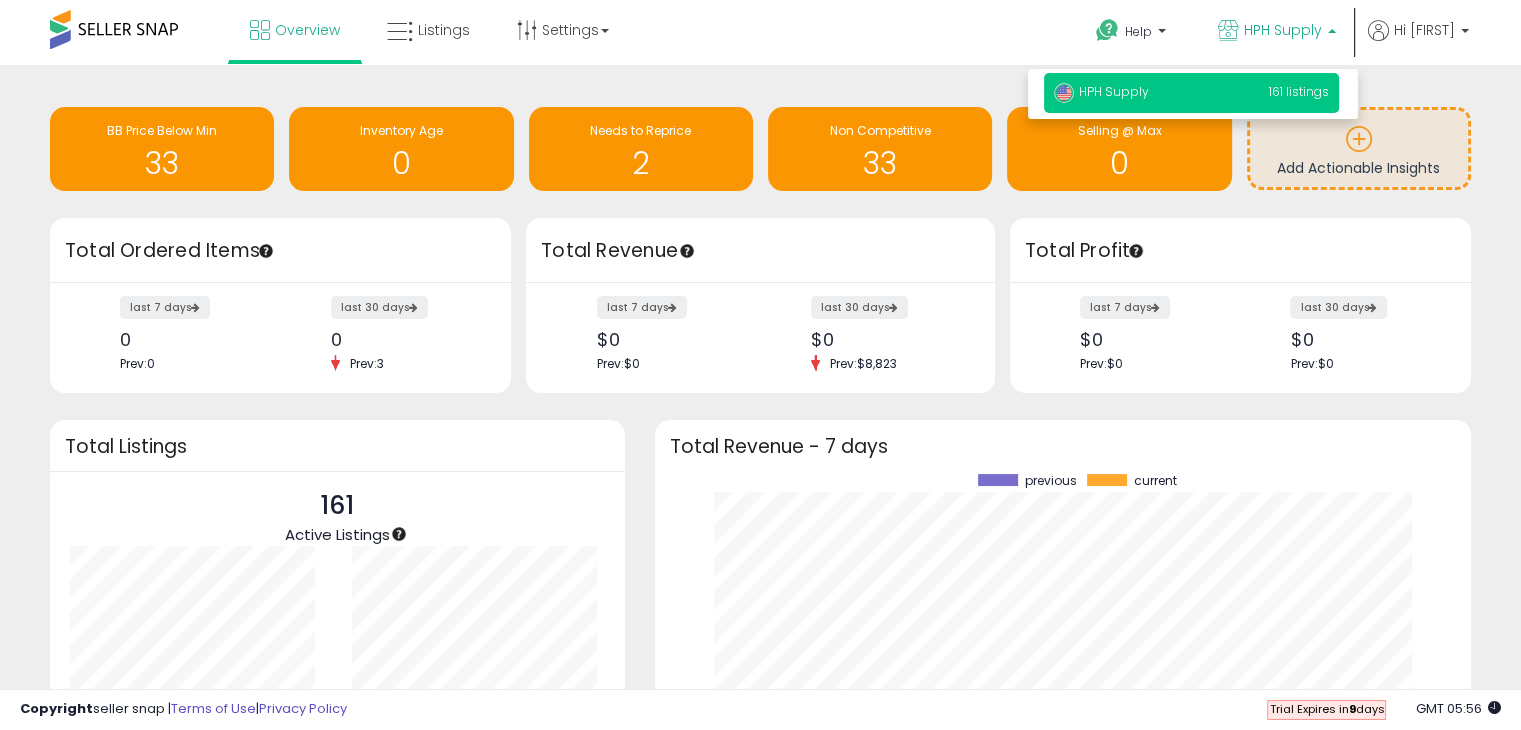 click on "HPH Supply
161
listings" at bounding box center [1191, 93] 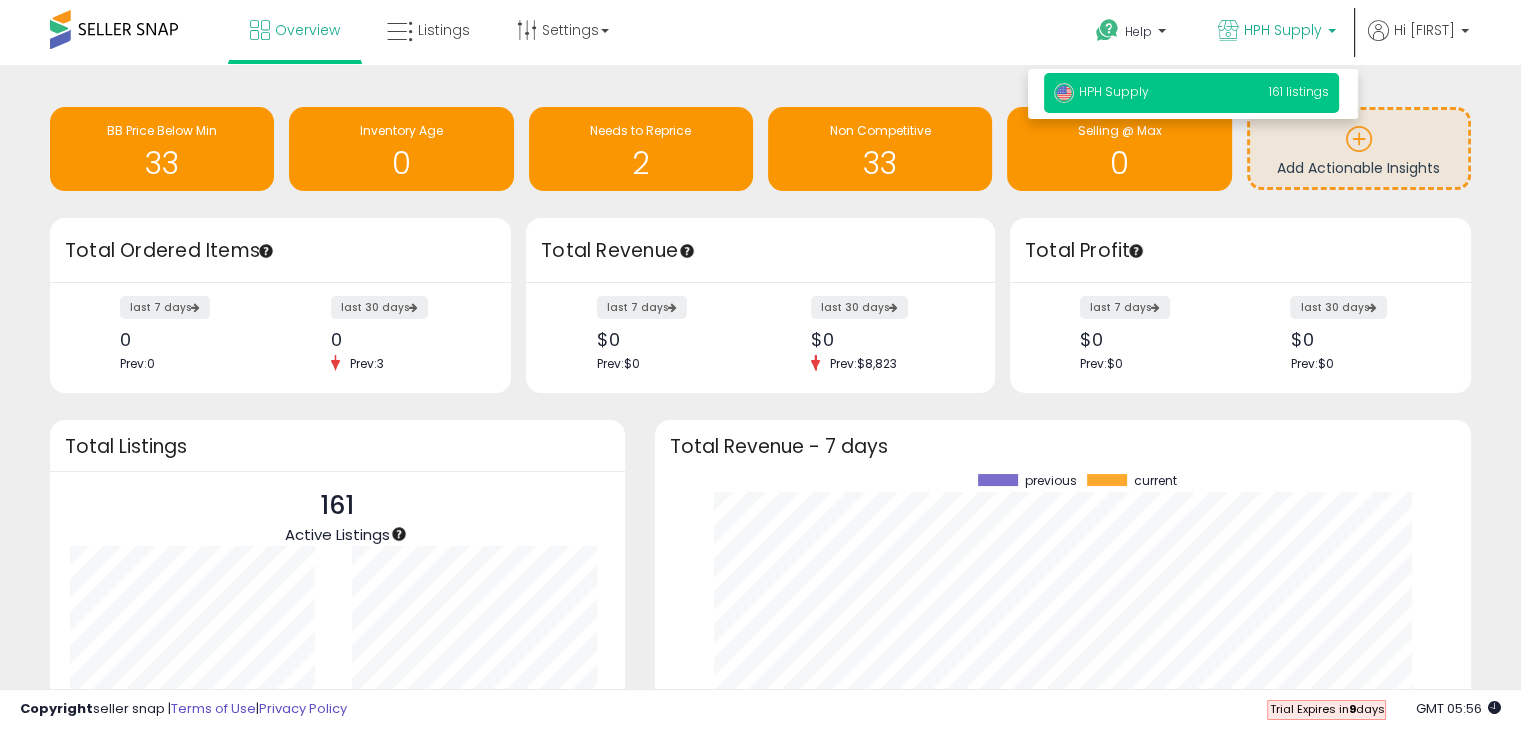 click on "HPH Supply" at bounding box center (1101, 91) 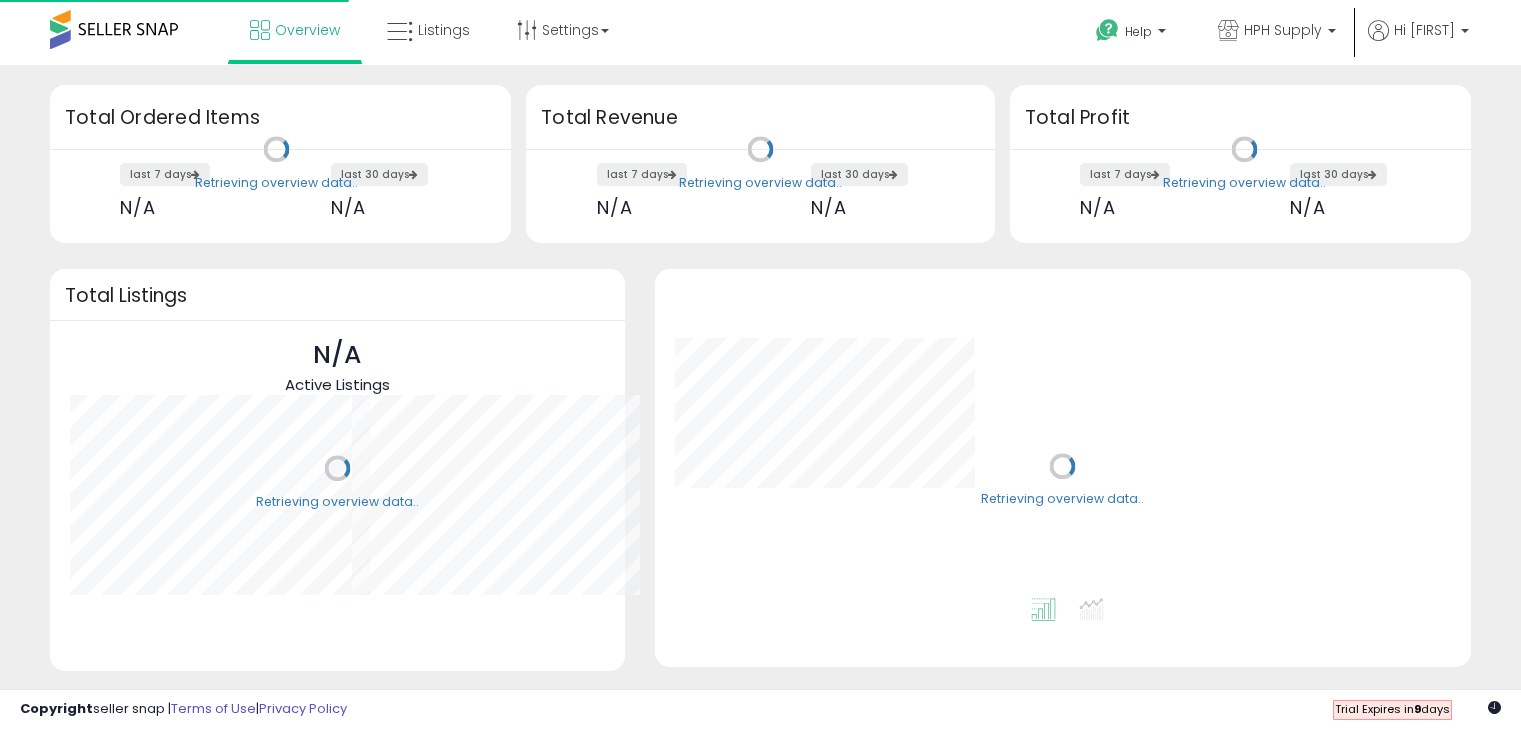scroll, scrollTop: 0, scrollLeft: 0, axis: both 